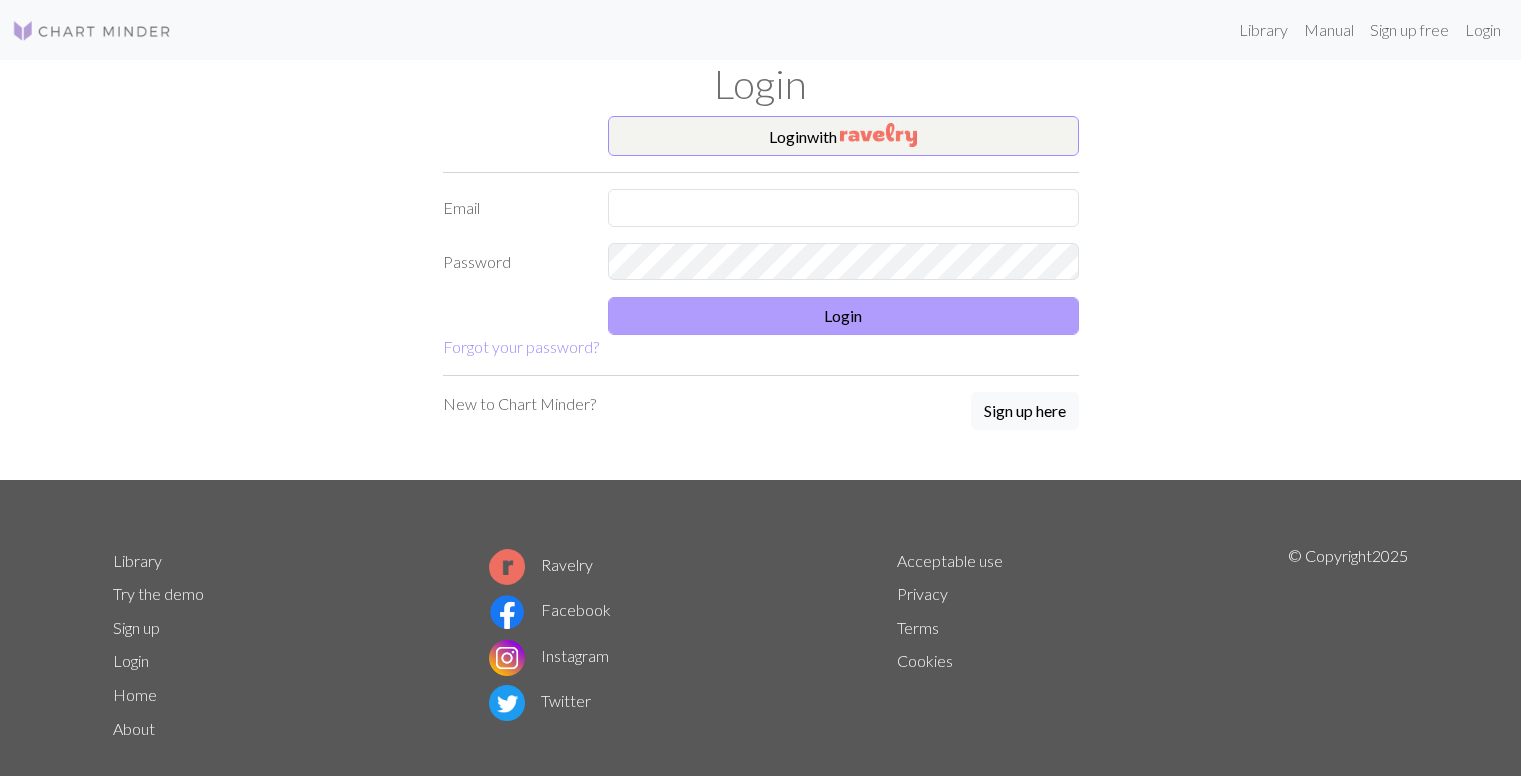 scroll, scrollTop: 0, scrollLeft: 0, axis: both 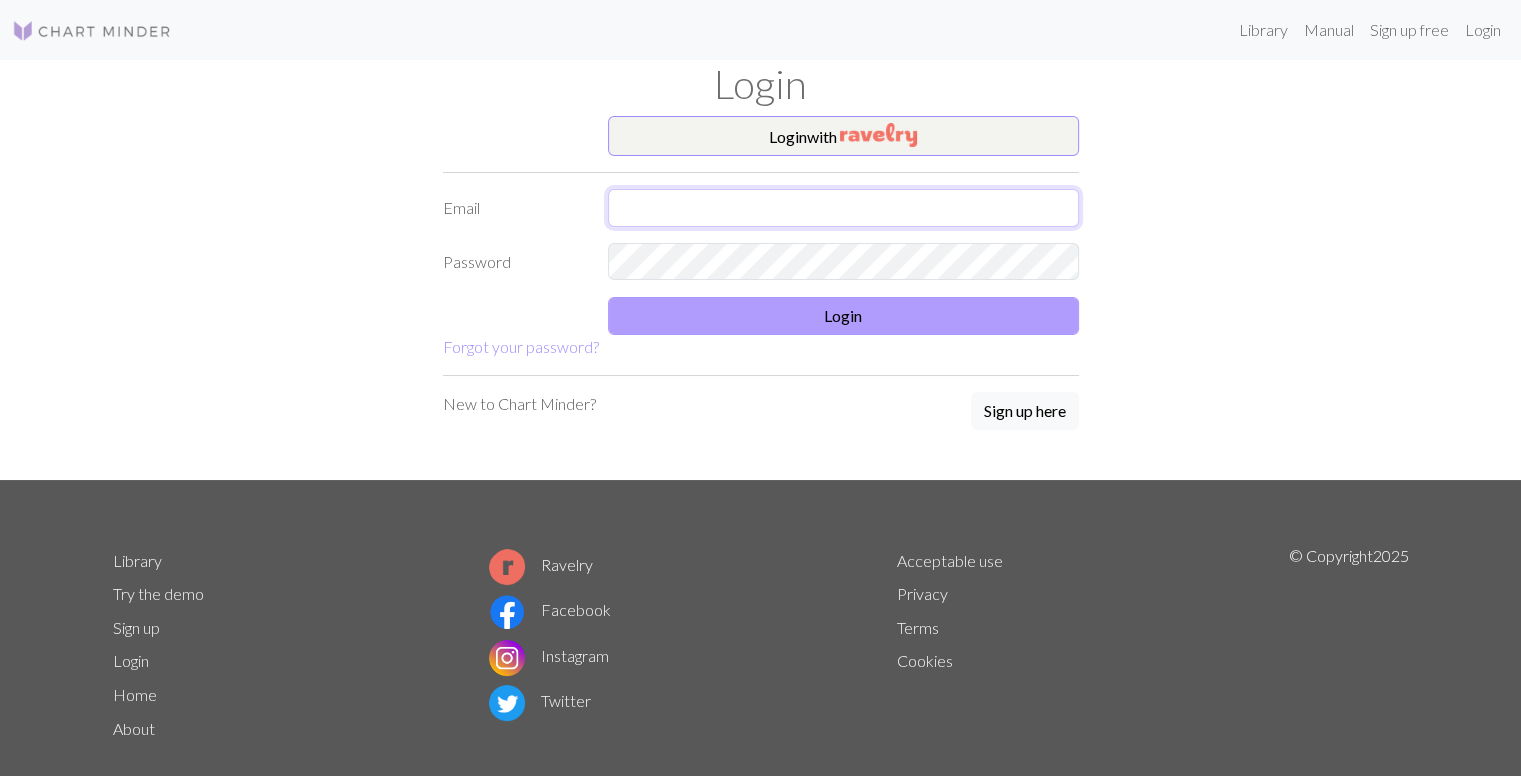 type on "[EMAIL]" 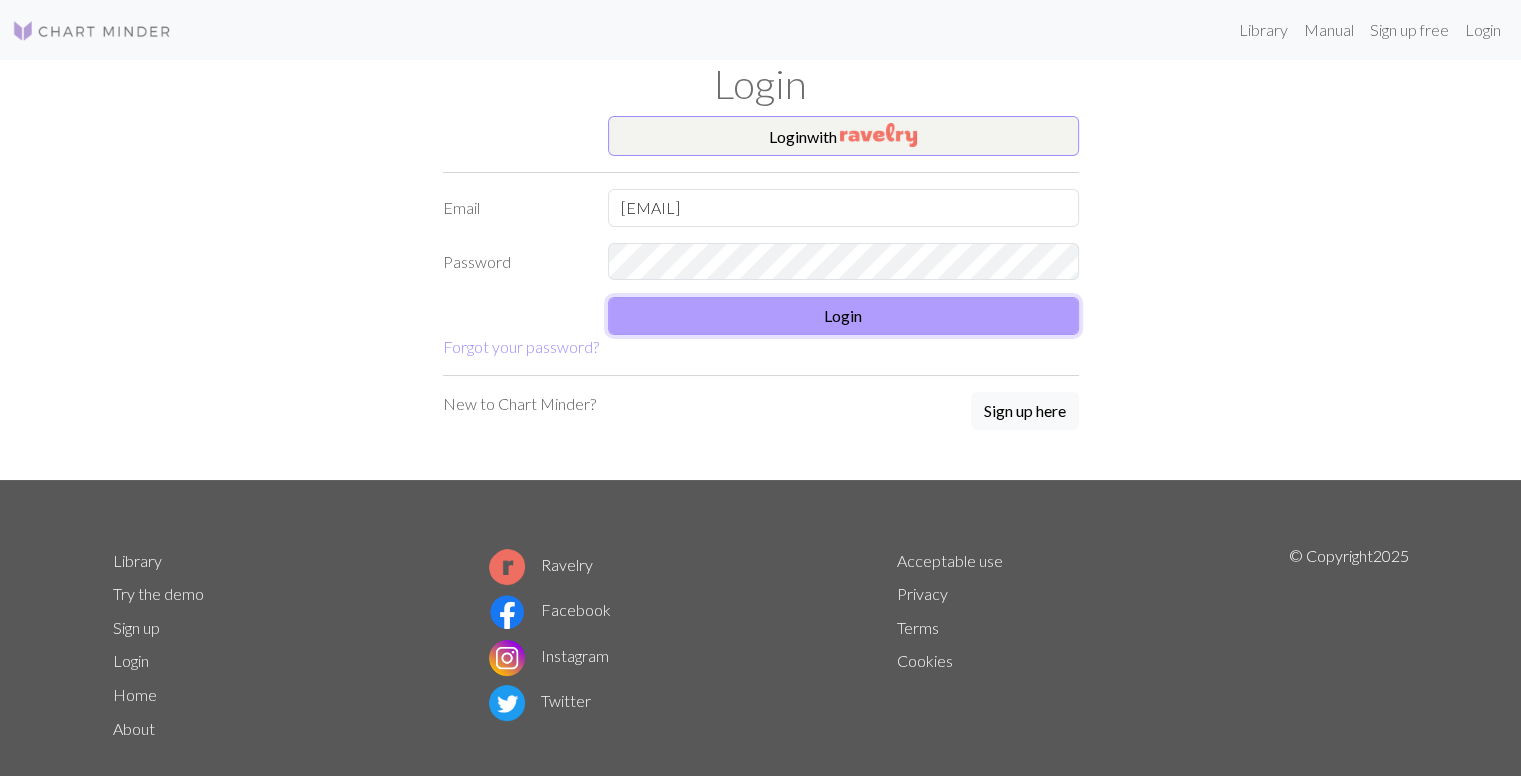 click on "Login" at bounding box center [843, 316] 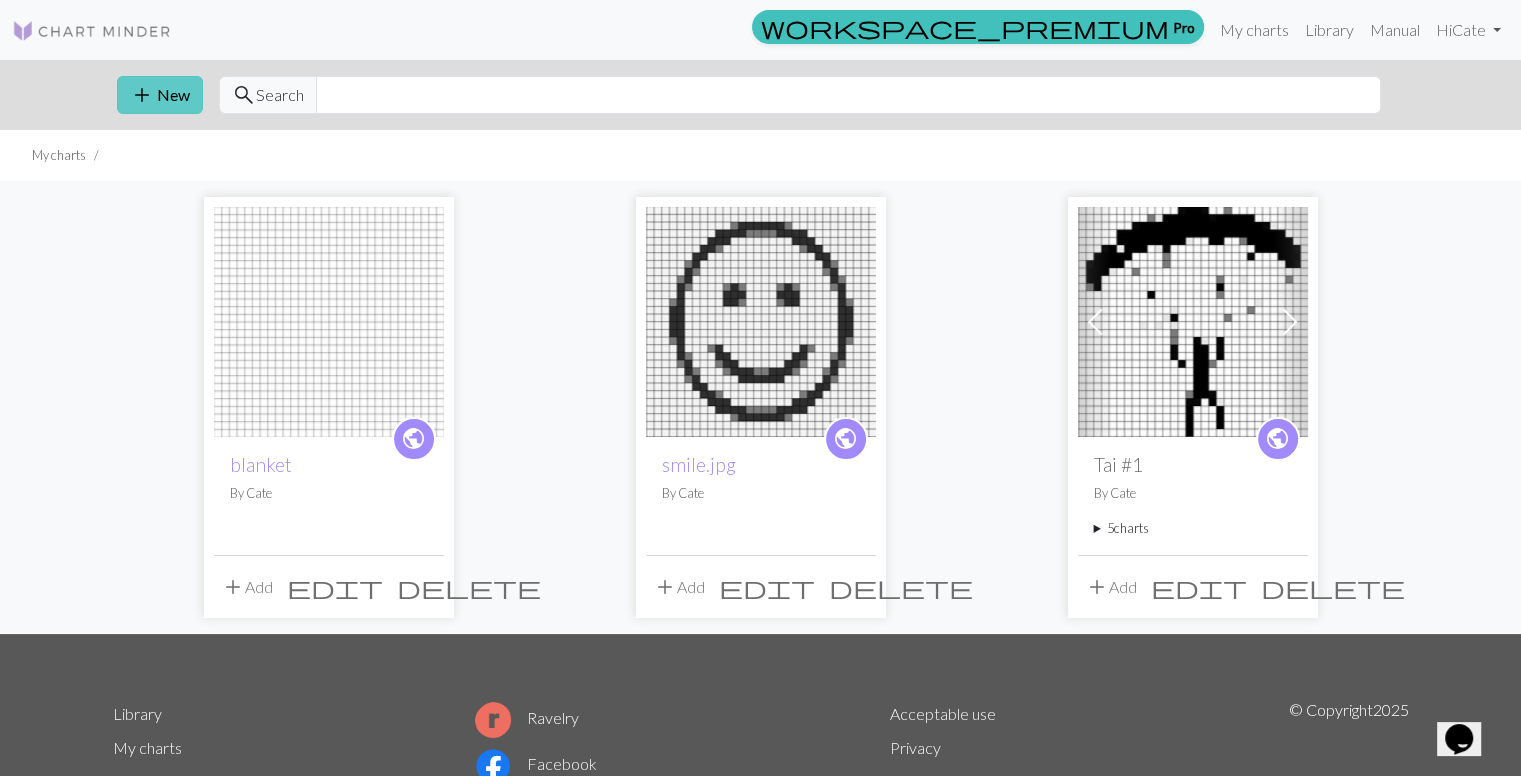click on "add" at bounding box center (142, 95) 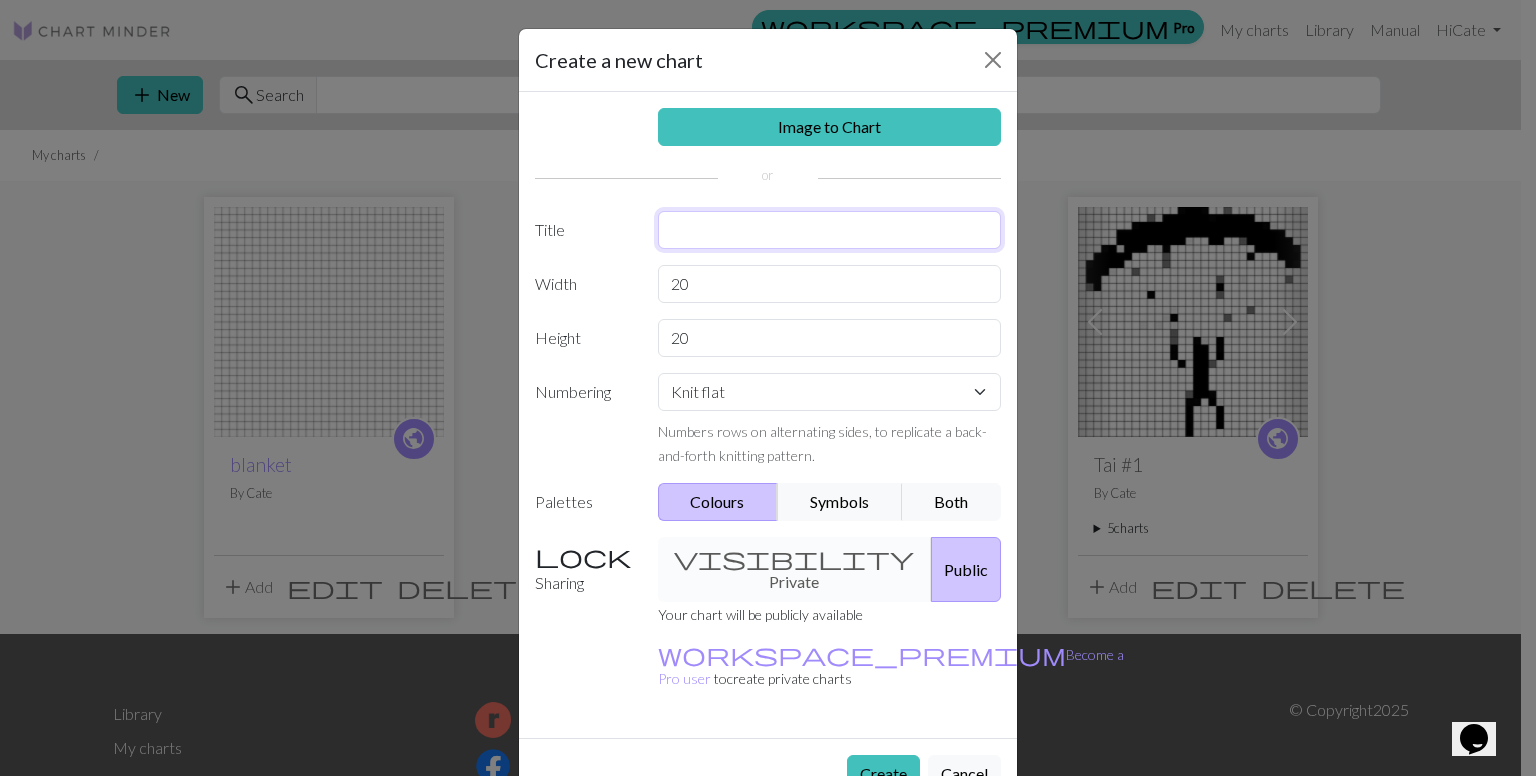 click at bounding box center (830, 230) 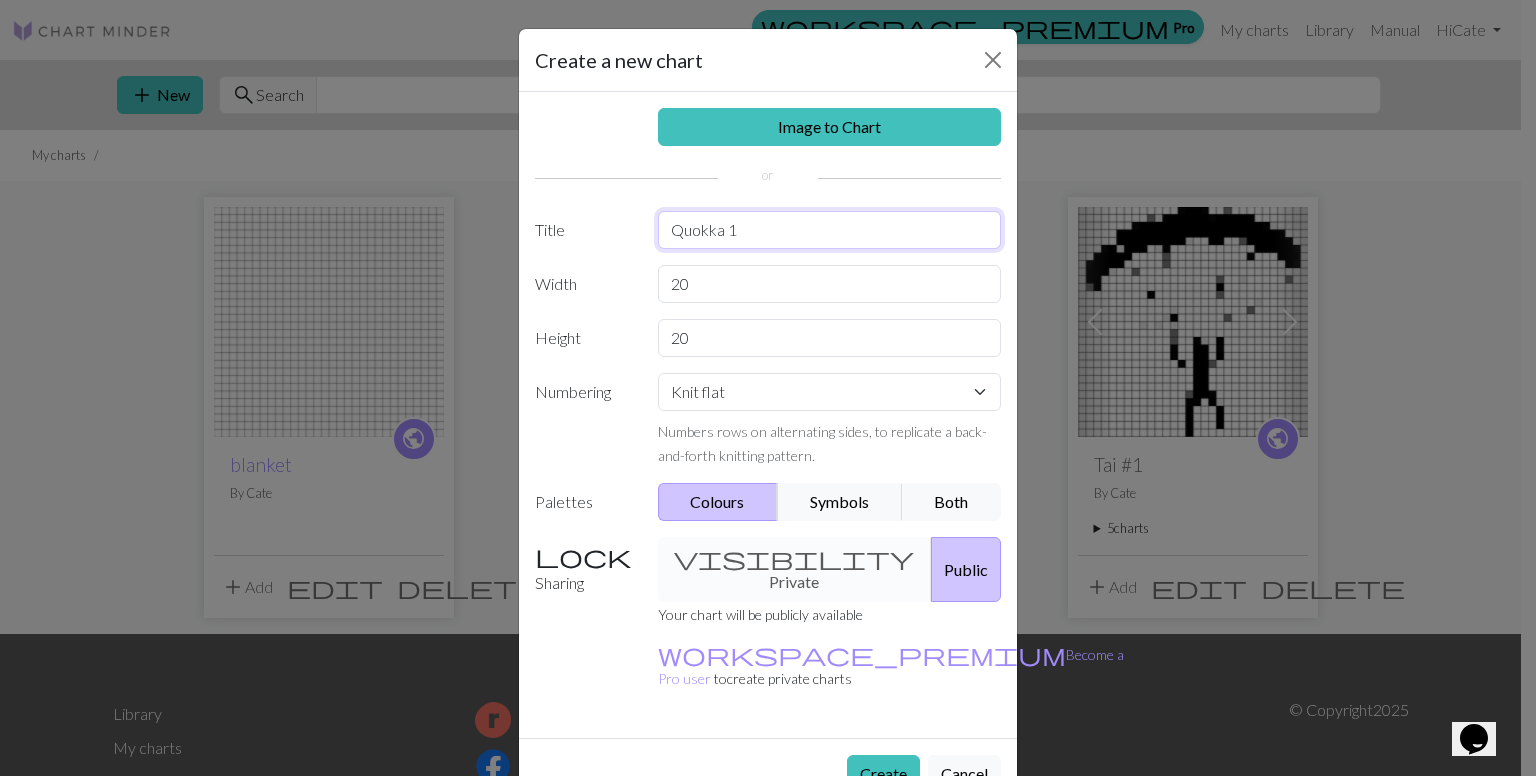 type on "Quokka 1" 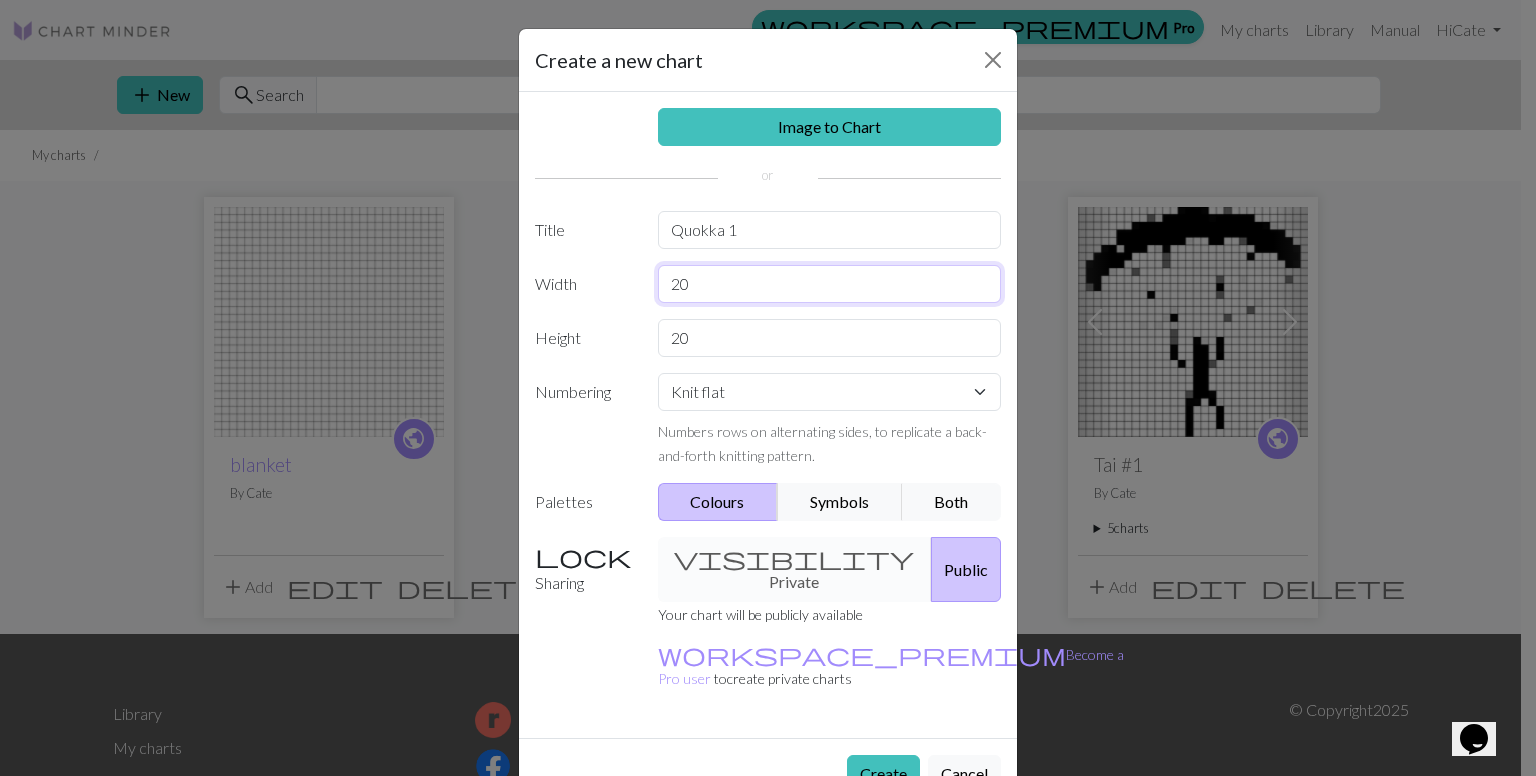 drag, startPoint x: 708, startPoint y: 284, endPoint x: 630, endPoint y: 283, distance: 78.00641 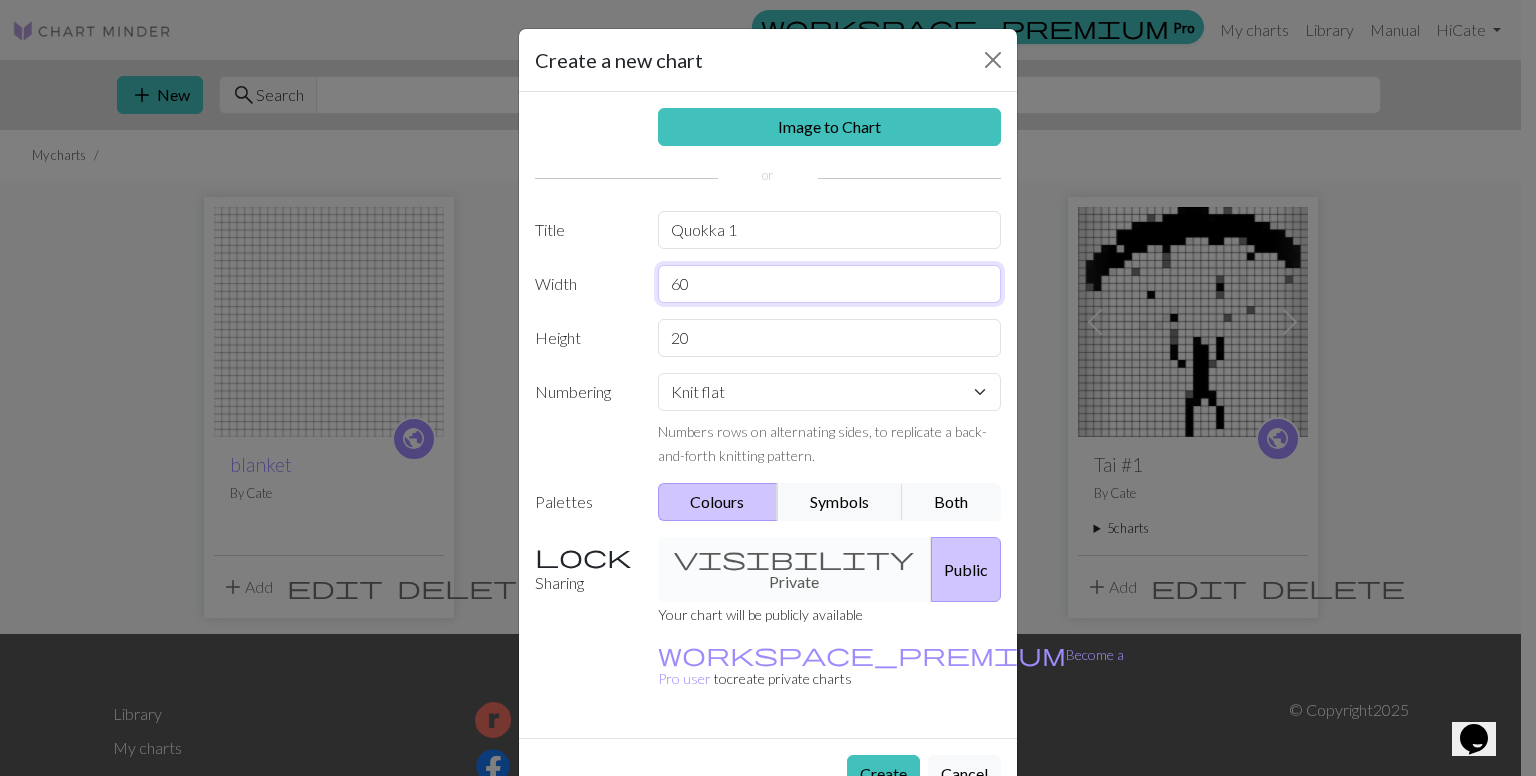 type on "6" 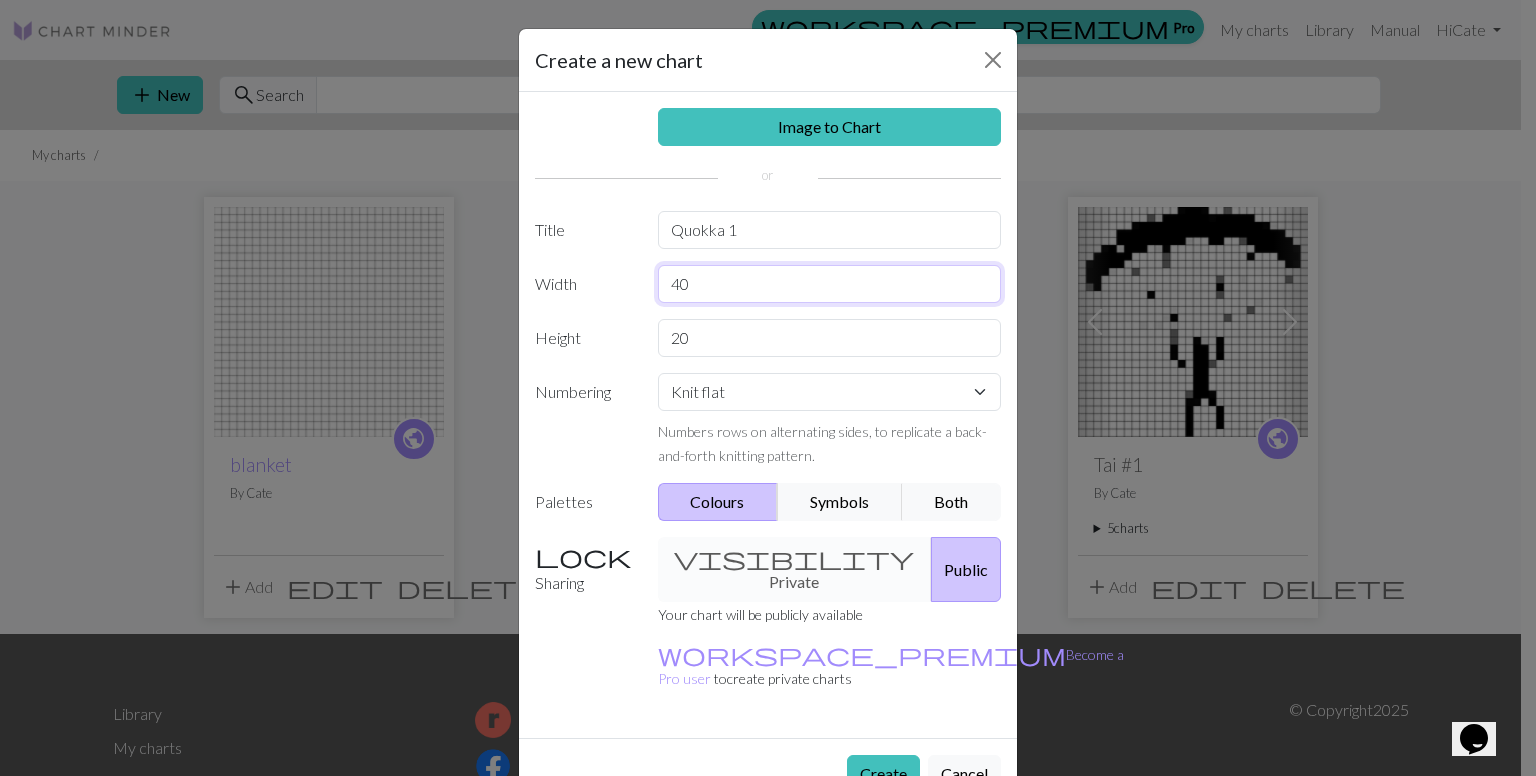 type on "40" 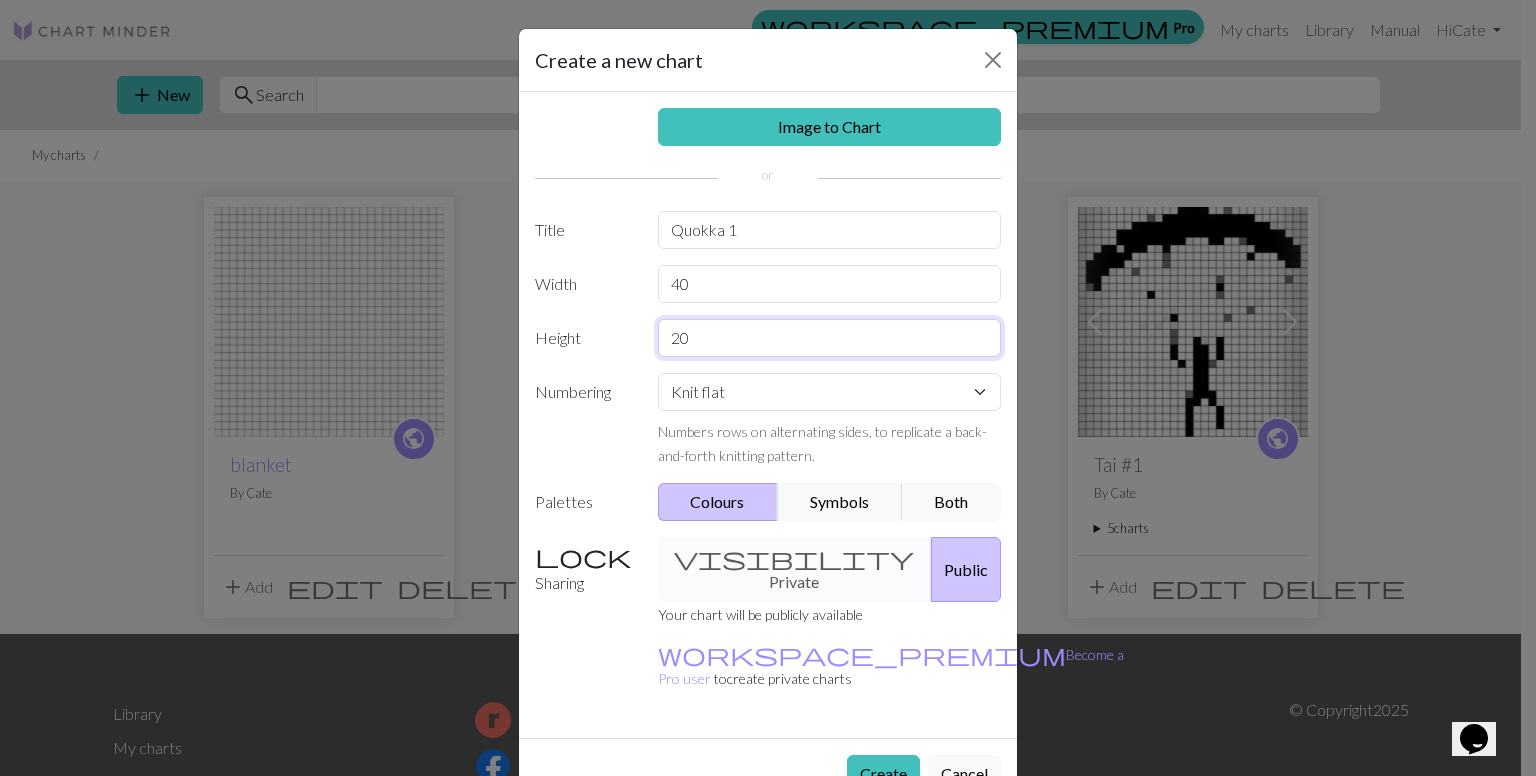 drag, startPoint x: 709, startPoint y: 339, endPoint x: 658, endPoint y: 334, distance: 51.24451 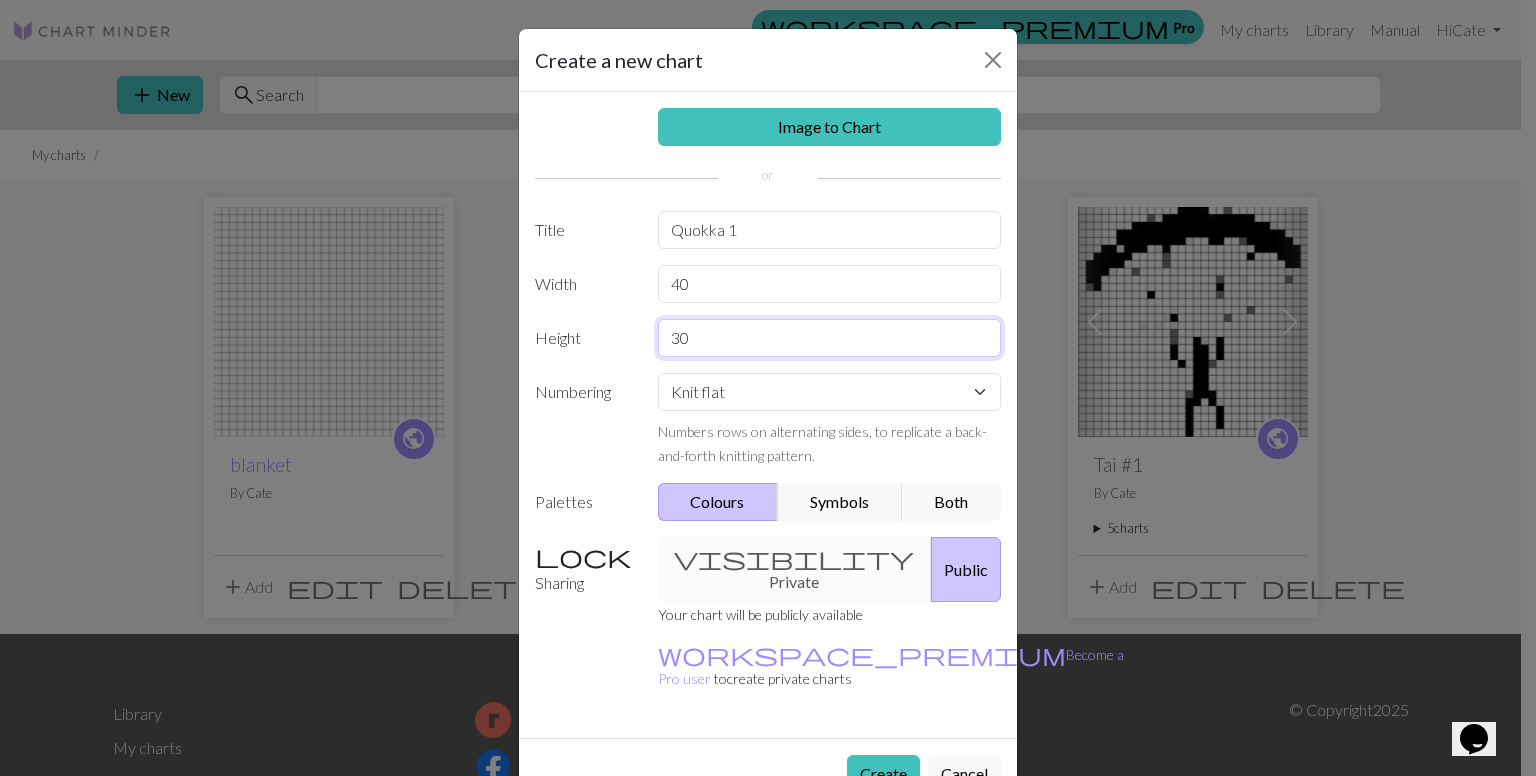 type on "30" 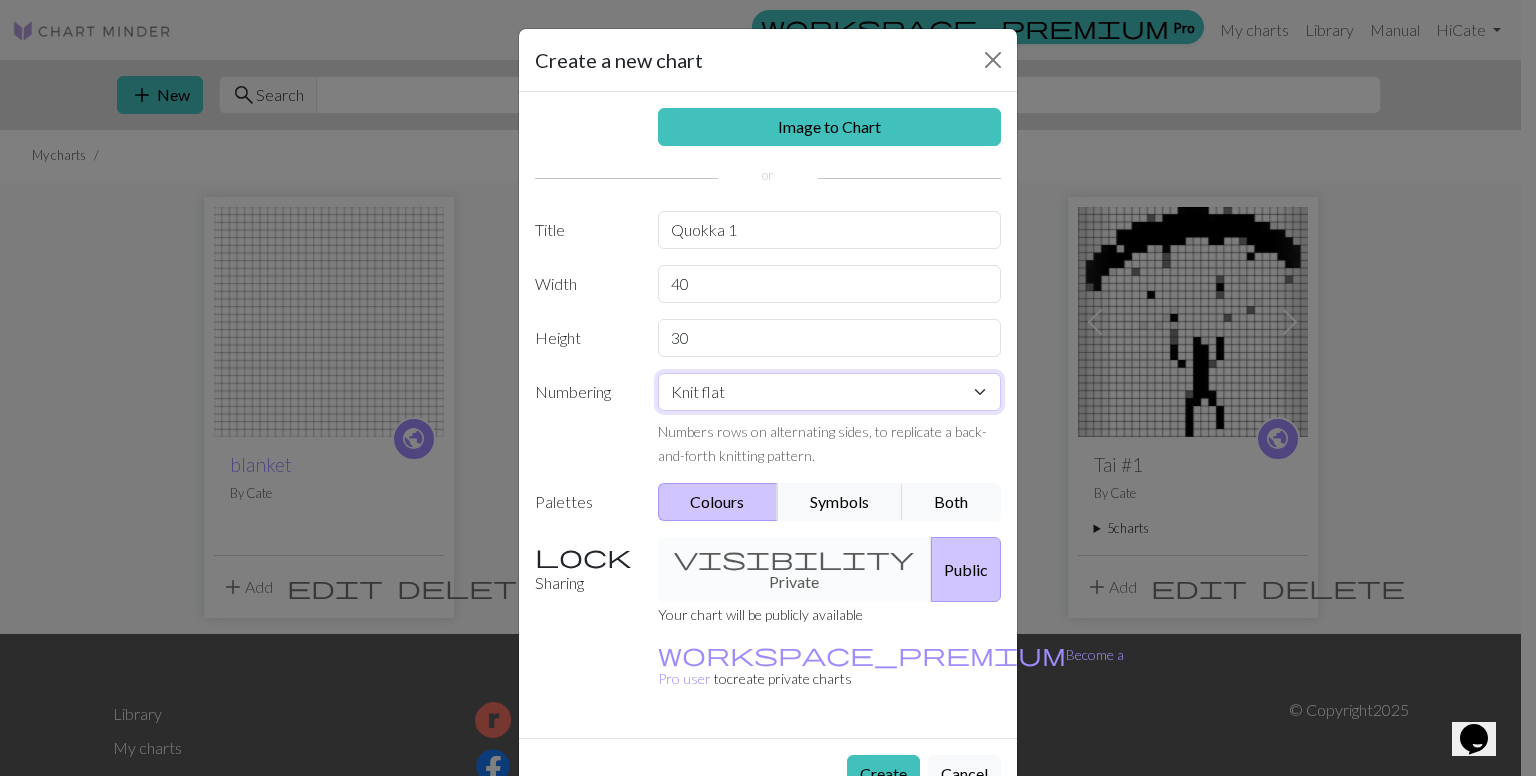 click on "Knit flat Knit in the round Lace knitting Cross stitch" at bounding box center [830, 392] 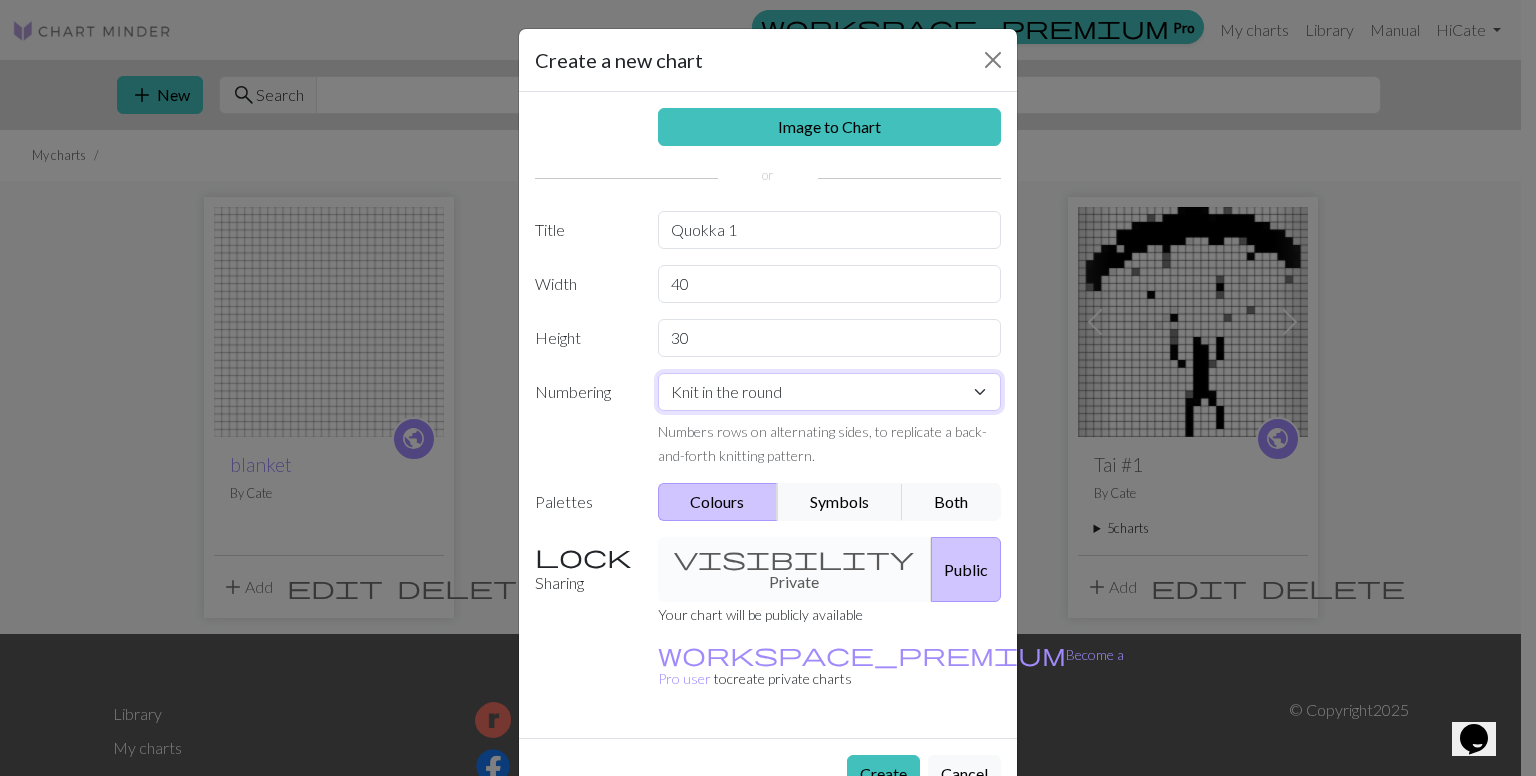 click on "Knit flat Knit in the round Lace knitting Cross stitch" at bounding box center (830, 392) 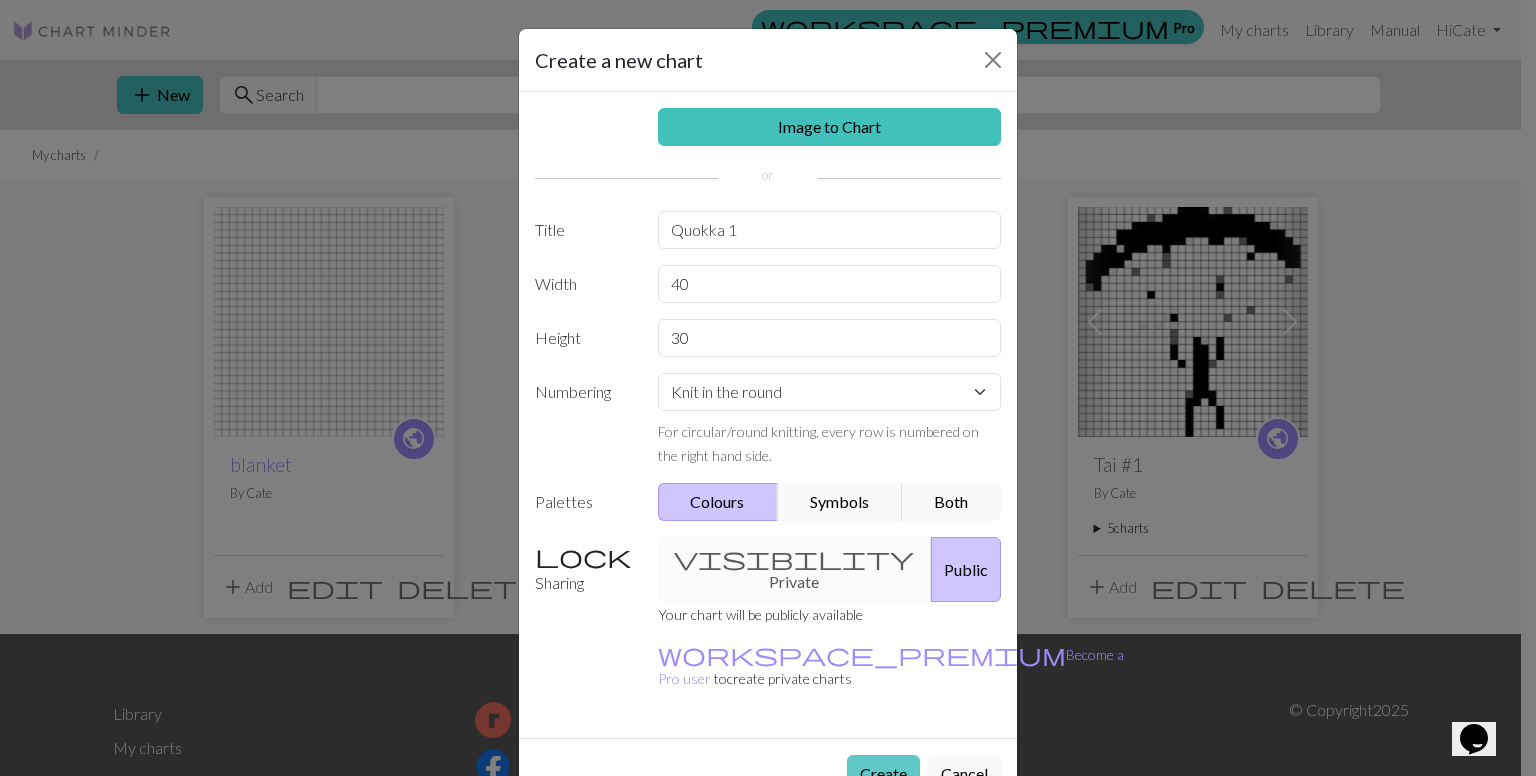 click on "Create" at bounding box center (883, 774) 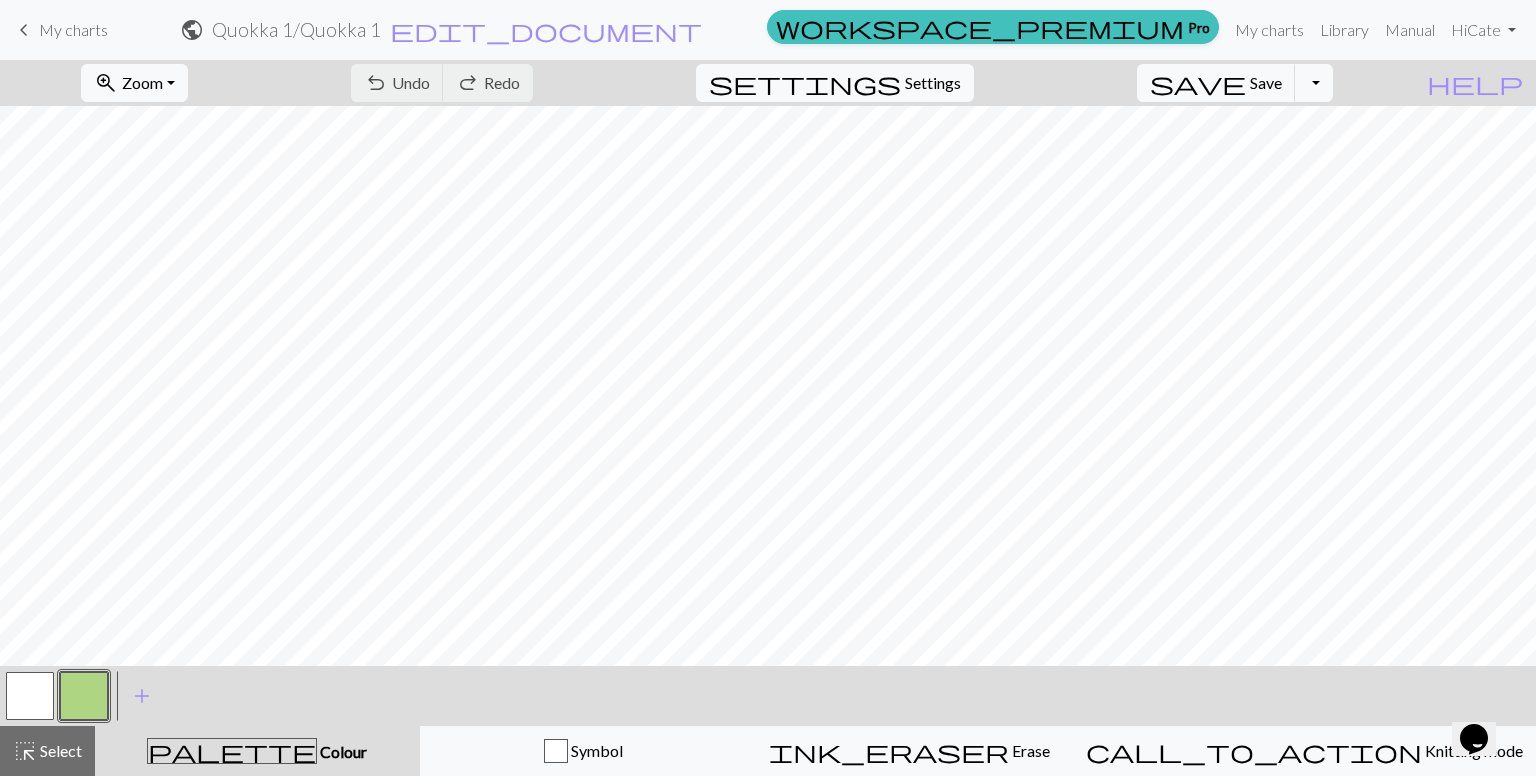 click at bounding box center (30, 696) 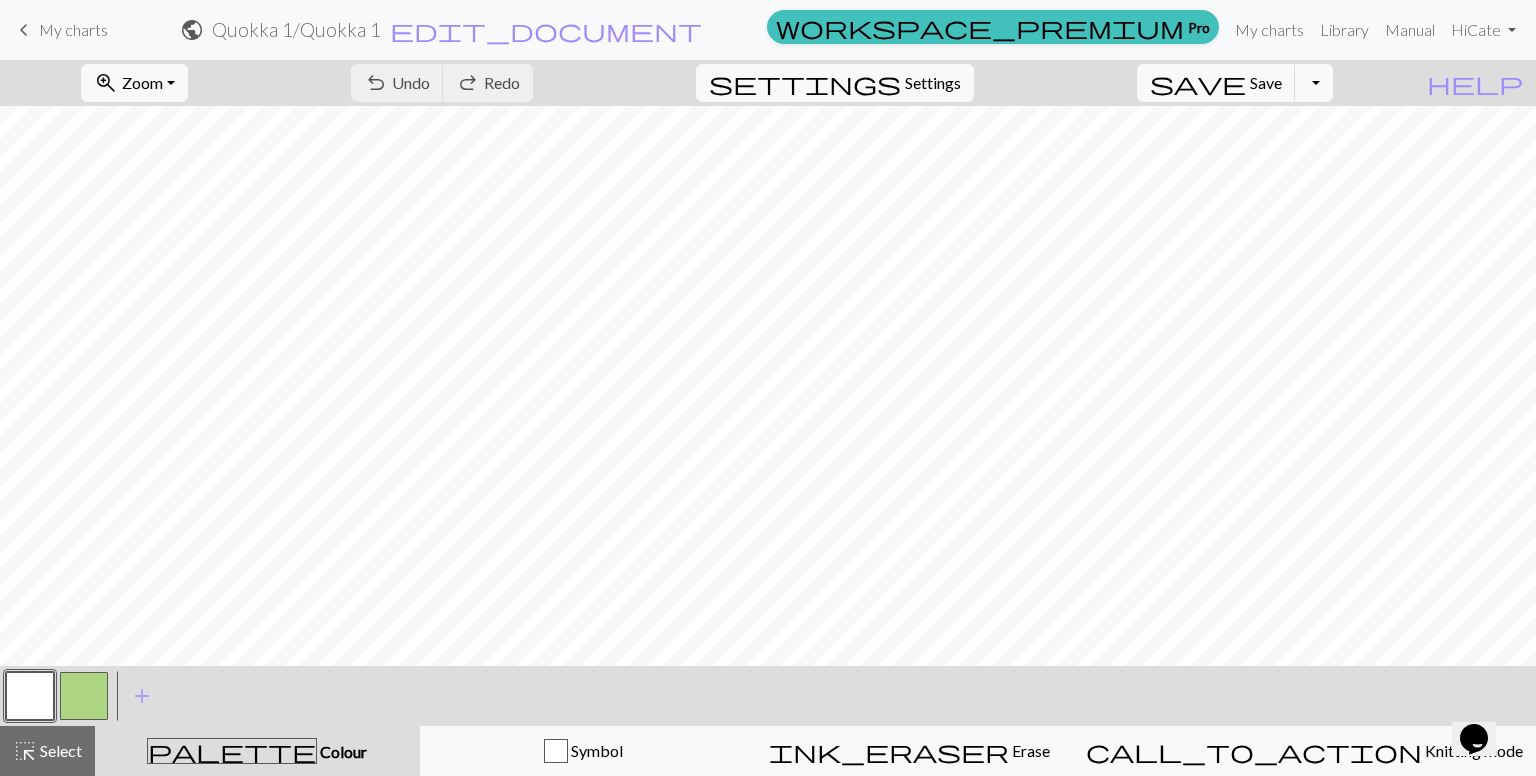 click at bounding box center (30, 696) 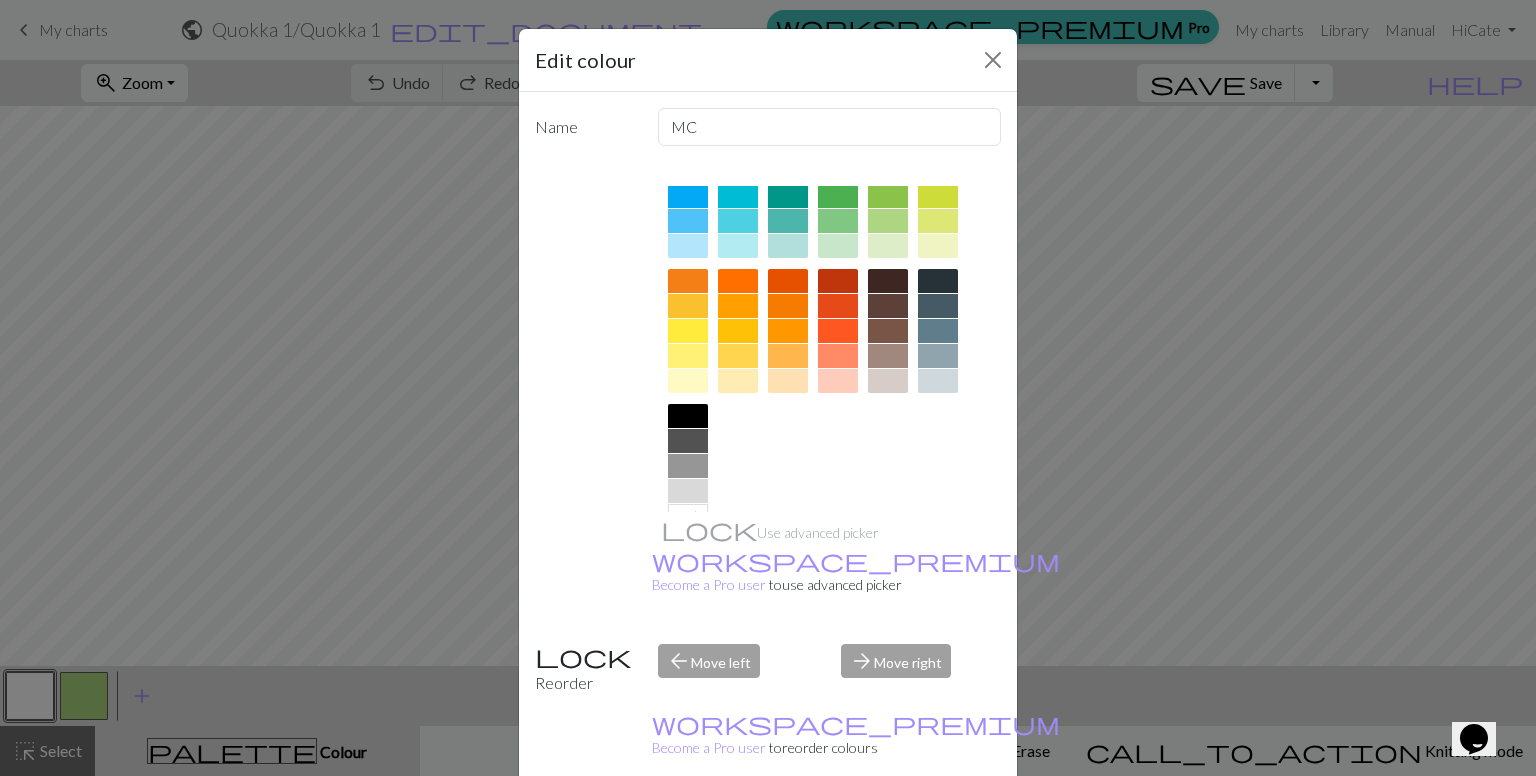 scroll, scrollTop: 224, scrollLeft: 0, axis: vertical 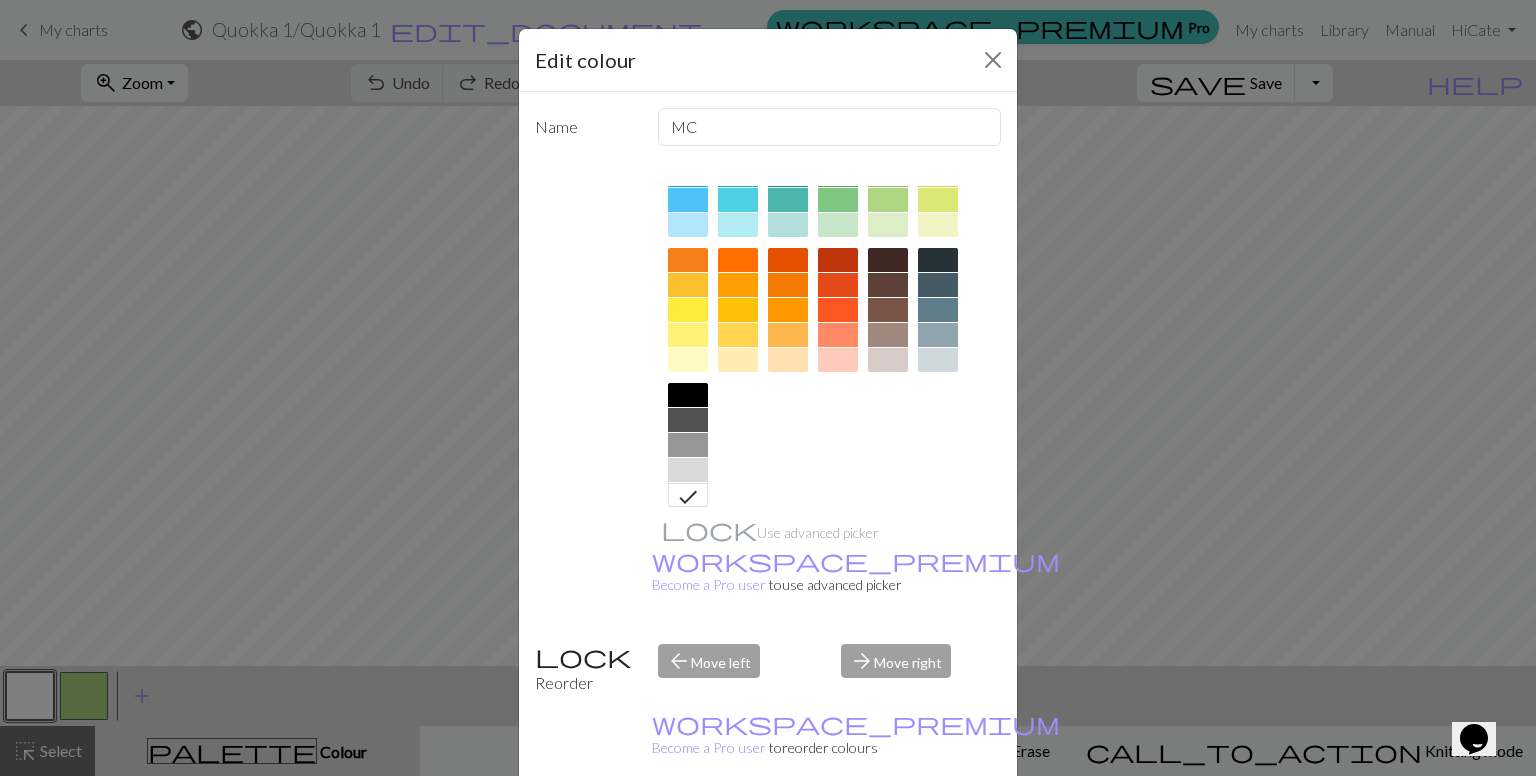 click at bounding box center [688, 445] 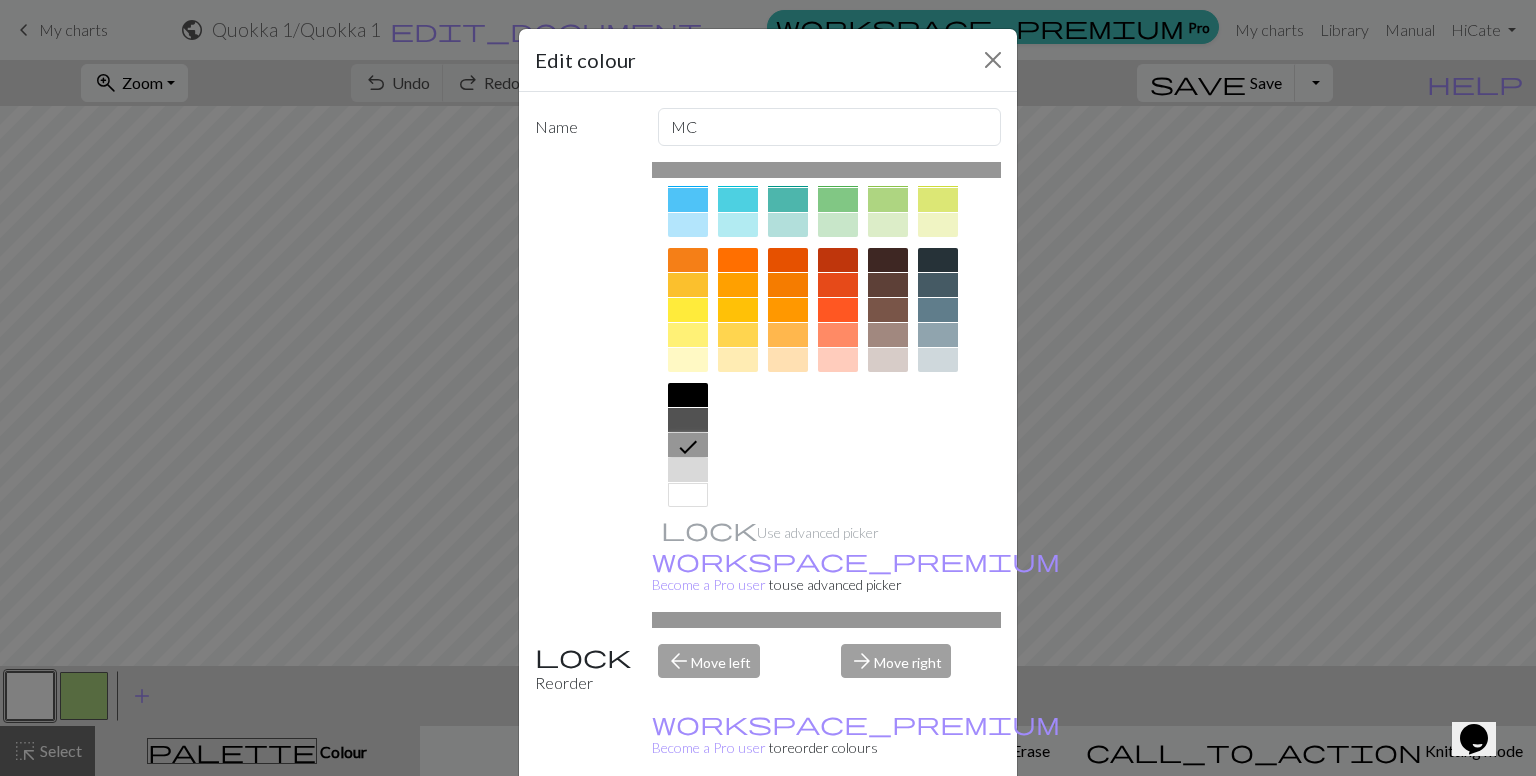 click on "Done" at bounding box center (888, 827) 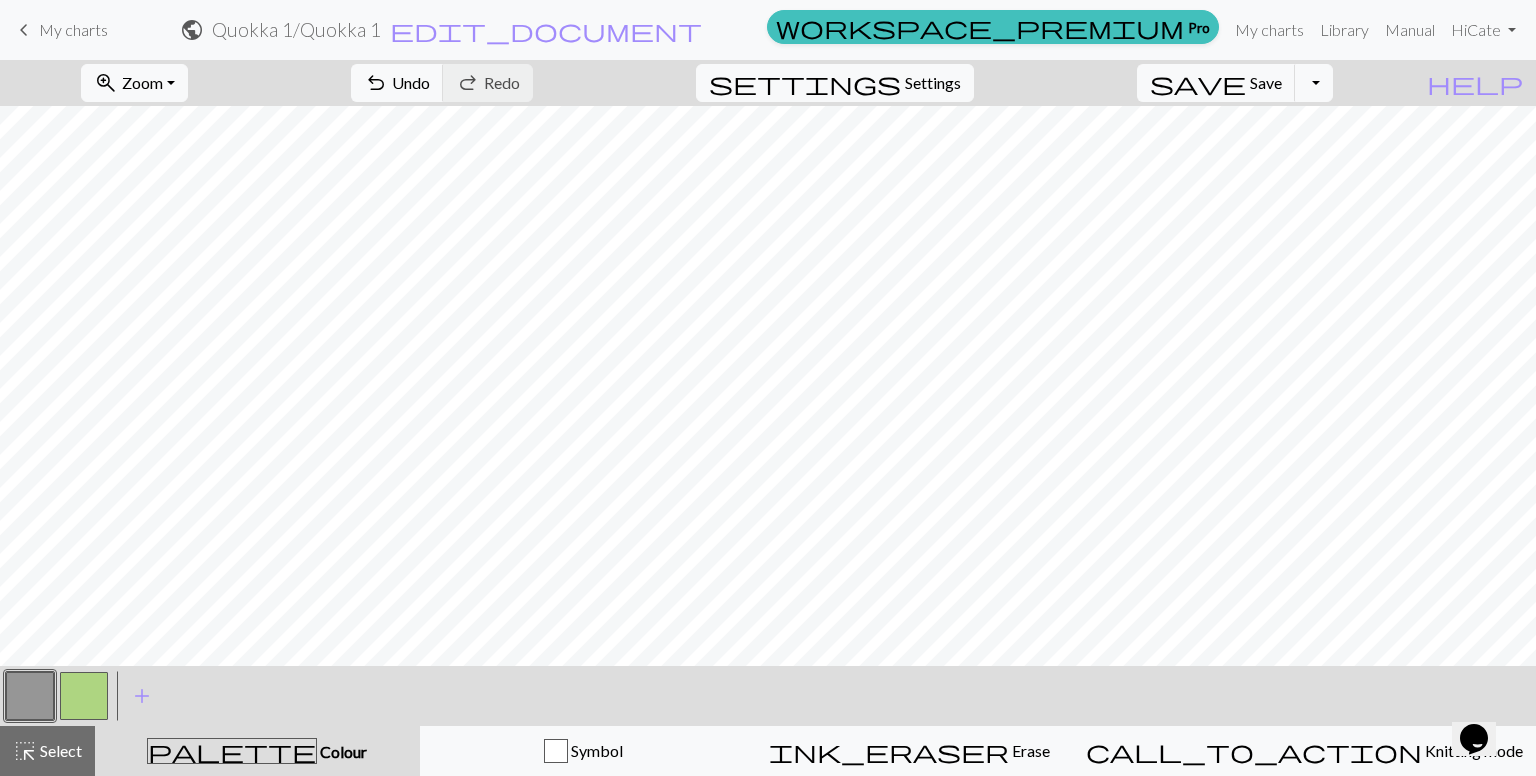 click at bounding box center [84, 696] 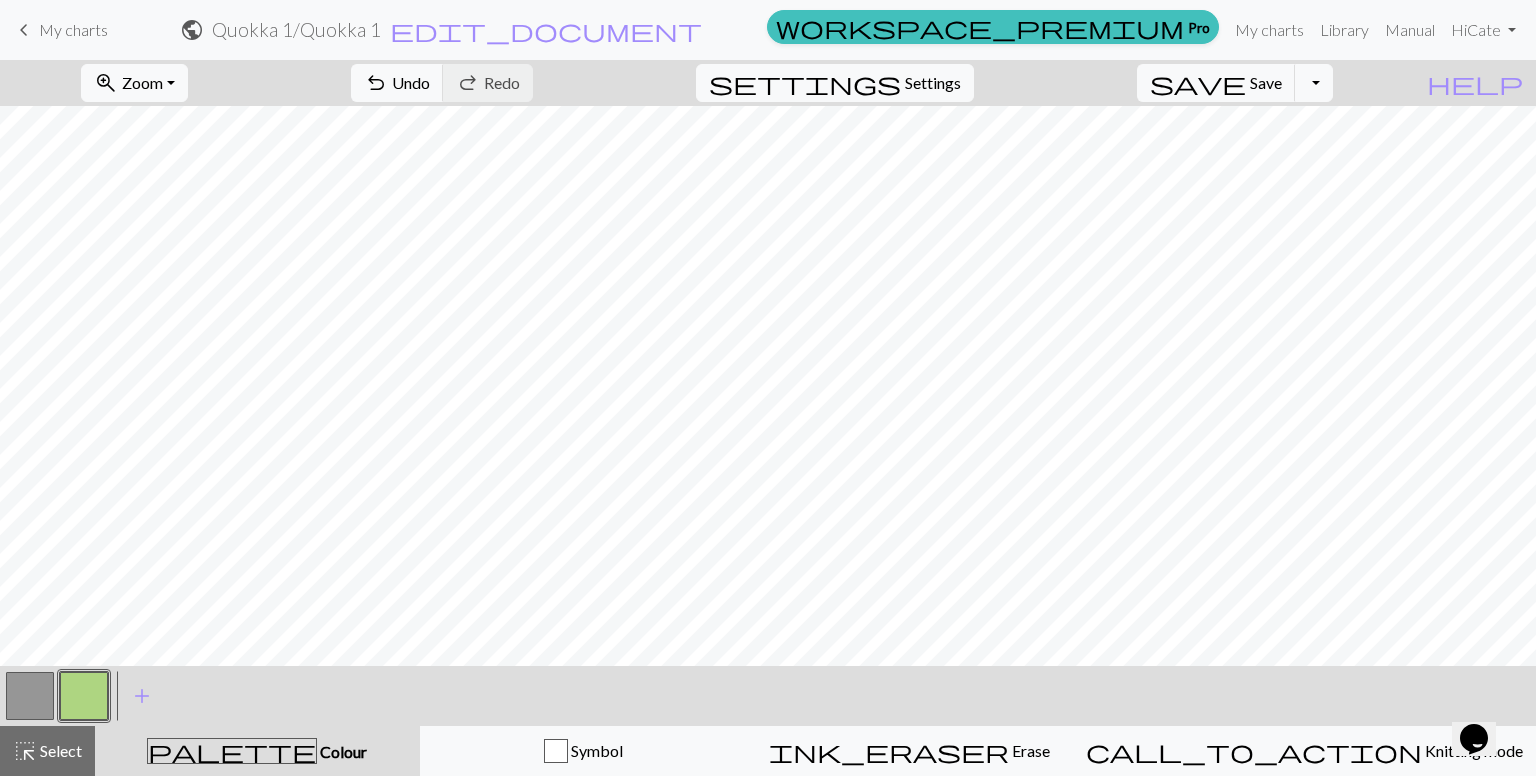 click at bounding box center (84, 696) 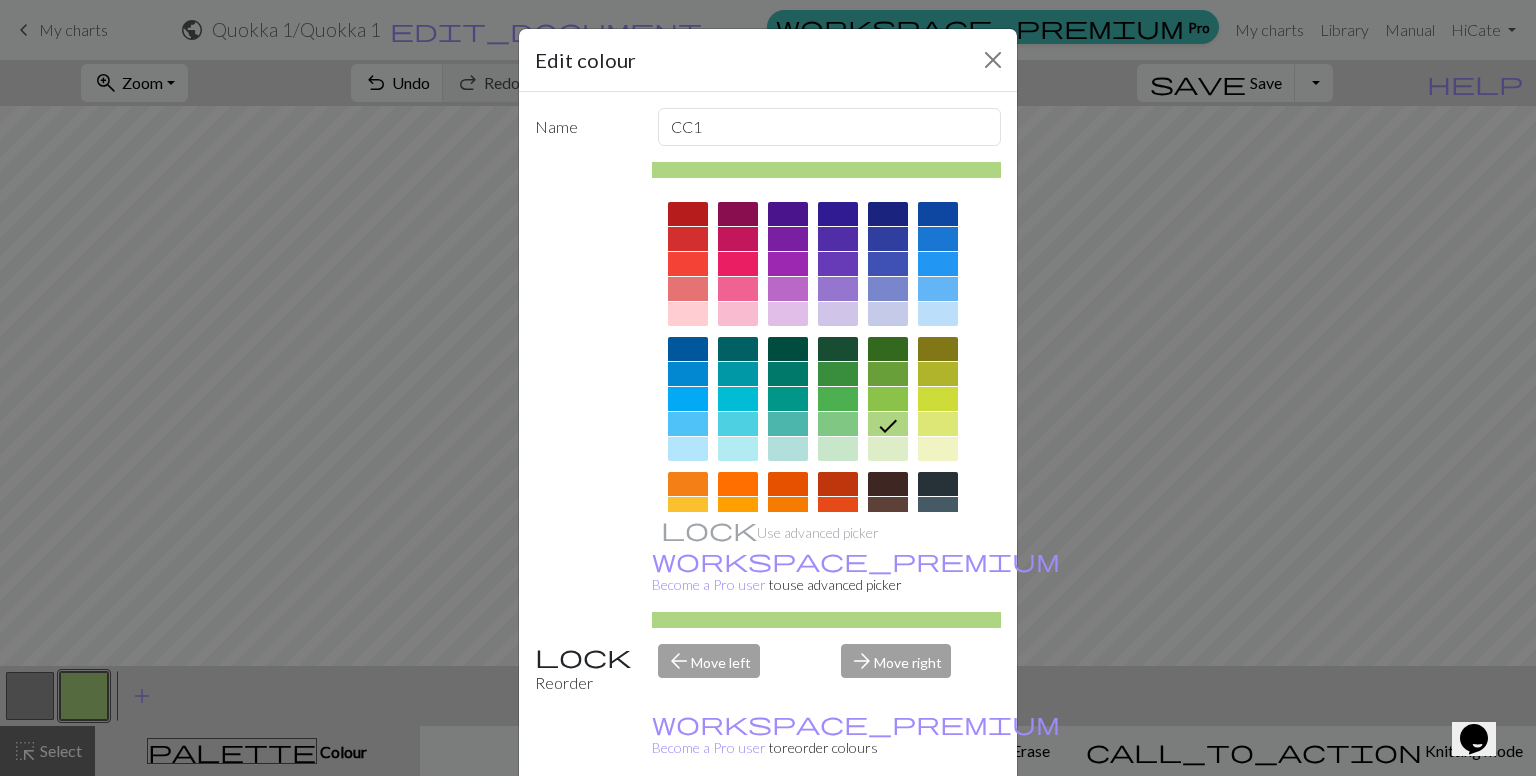 scroll, scrollTop: 0, scrollLeft: 0, axis: both 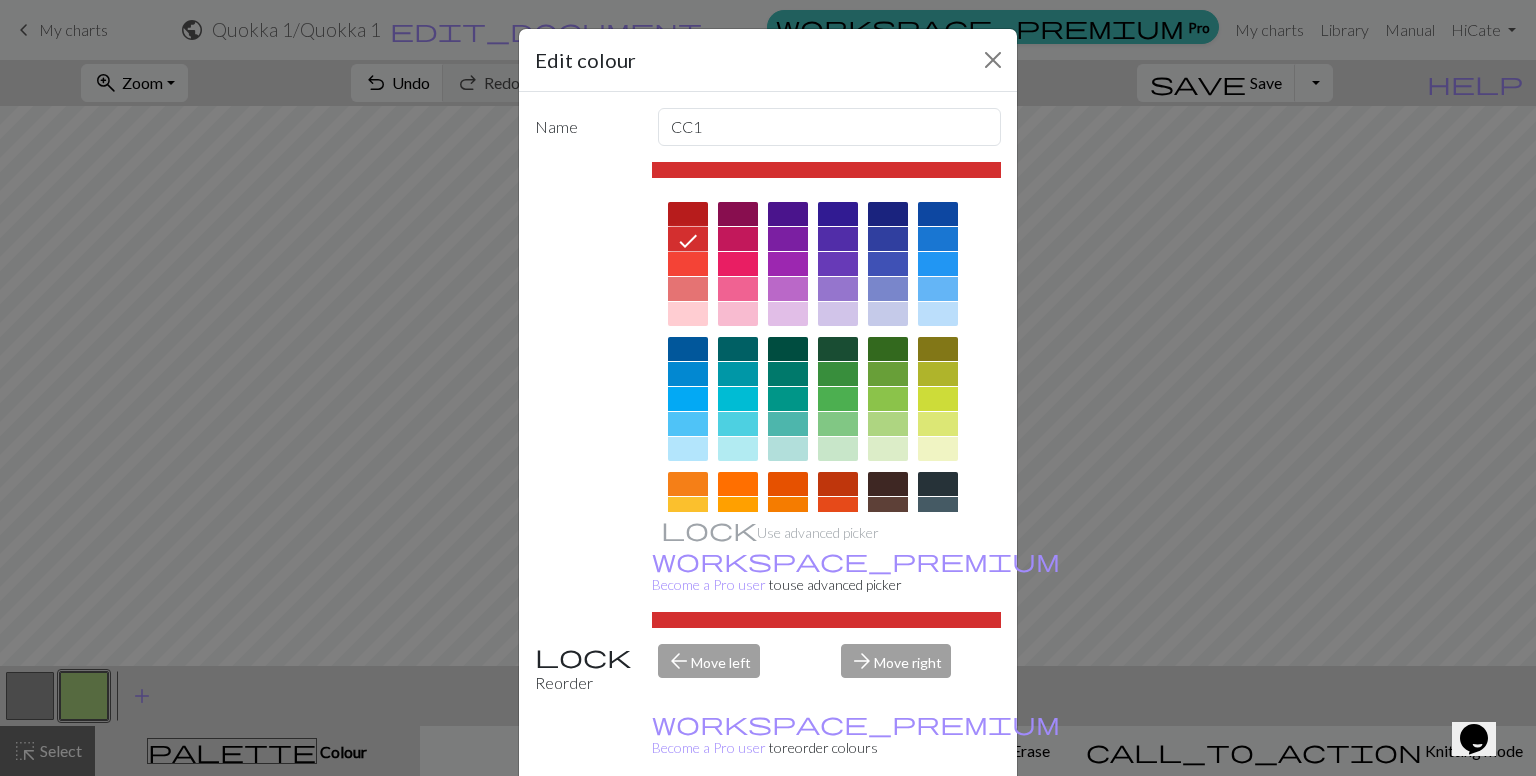 click on "Done" at bounding box center (888, 827) 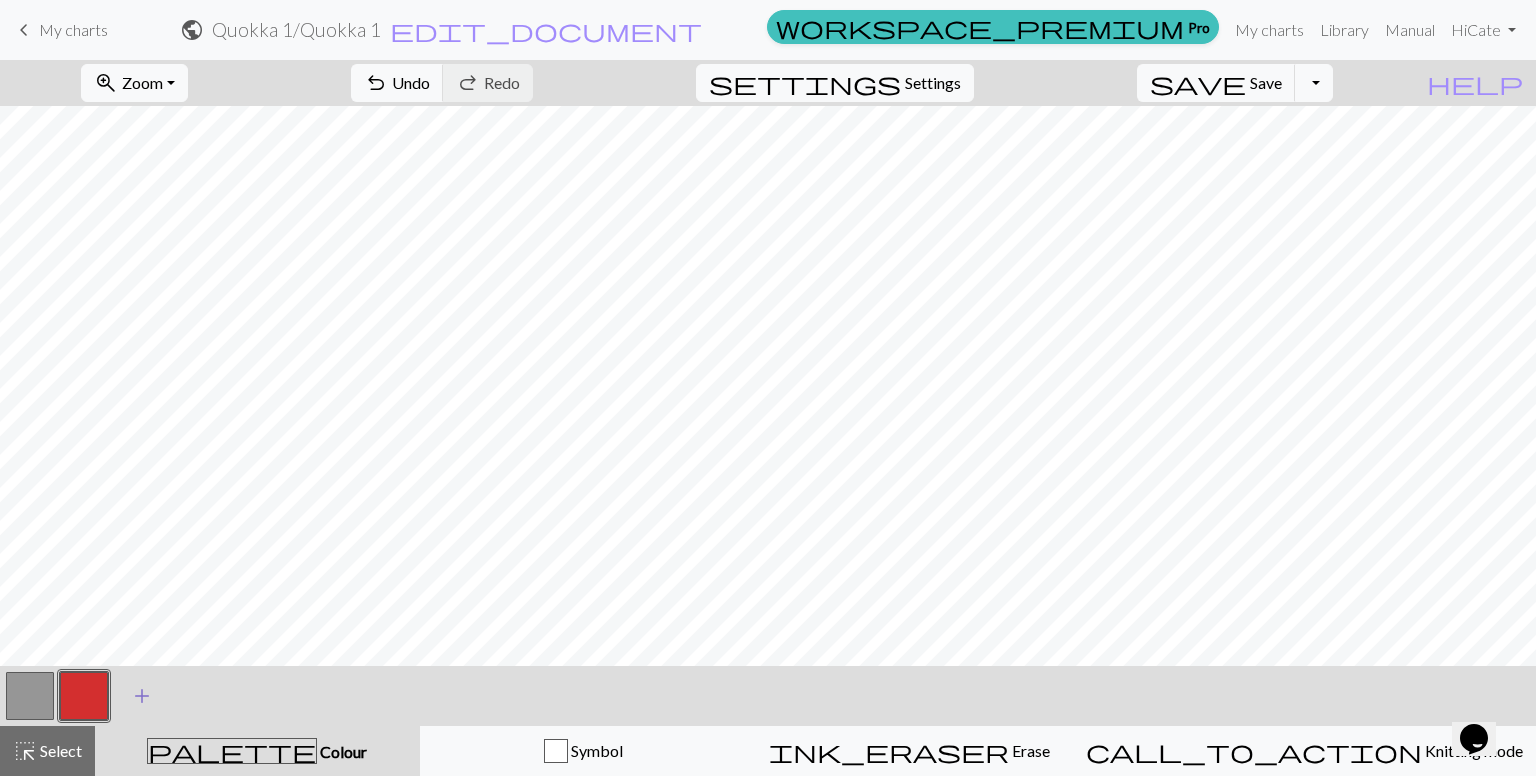 click on "add" at bounding box center [142, 696] 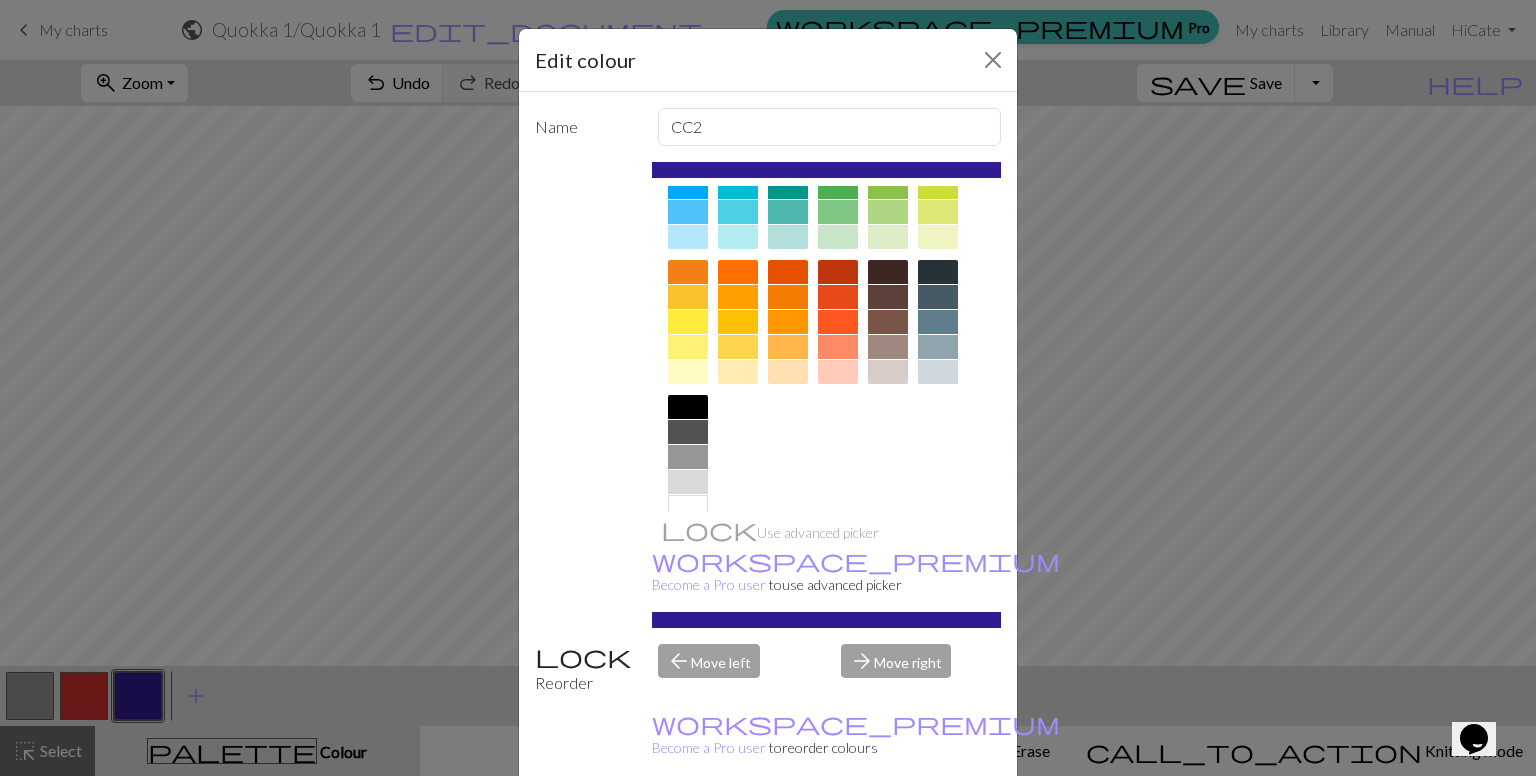 scroll, scrollTop: 192, scrollLeft: 0, axis: vertical 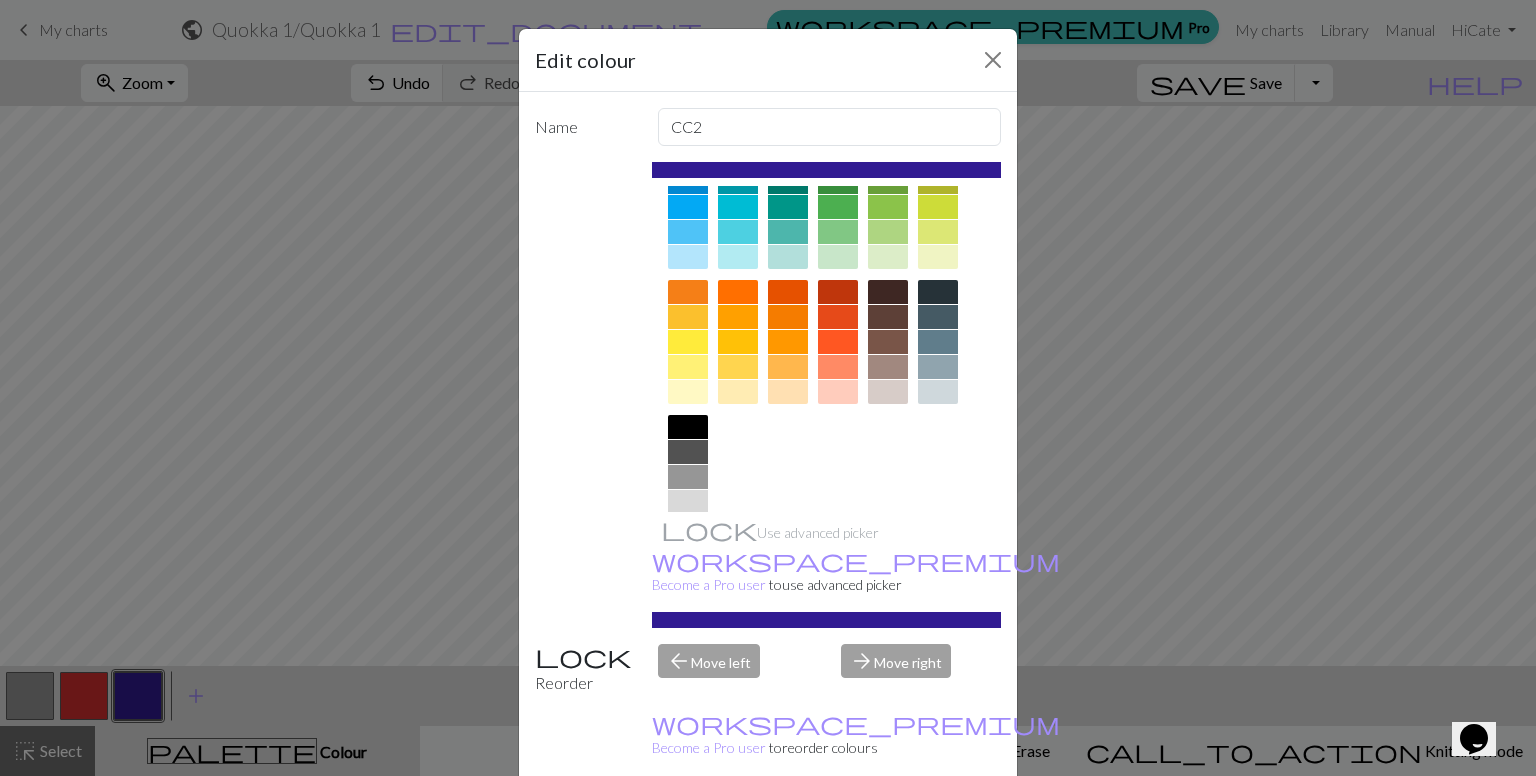 click at bounding box center [688, 342] 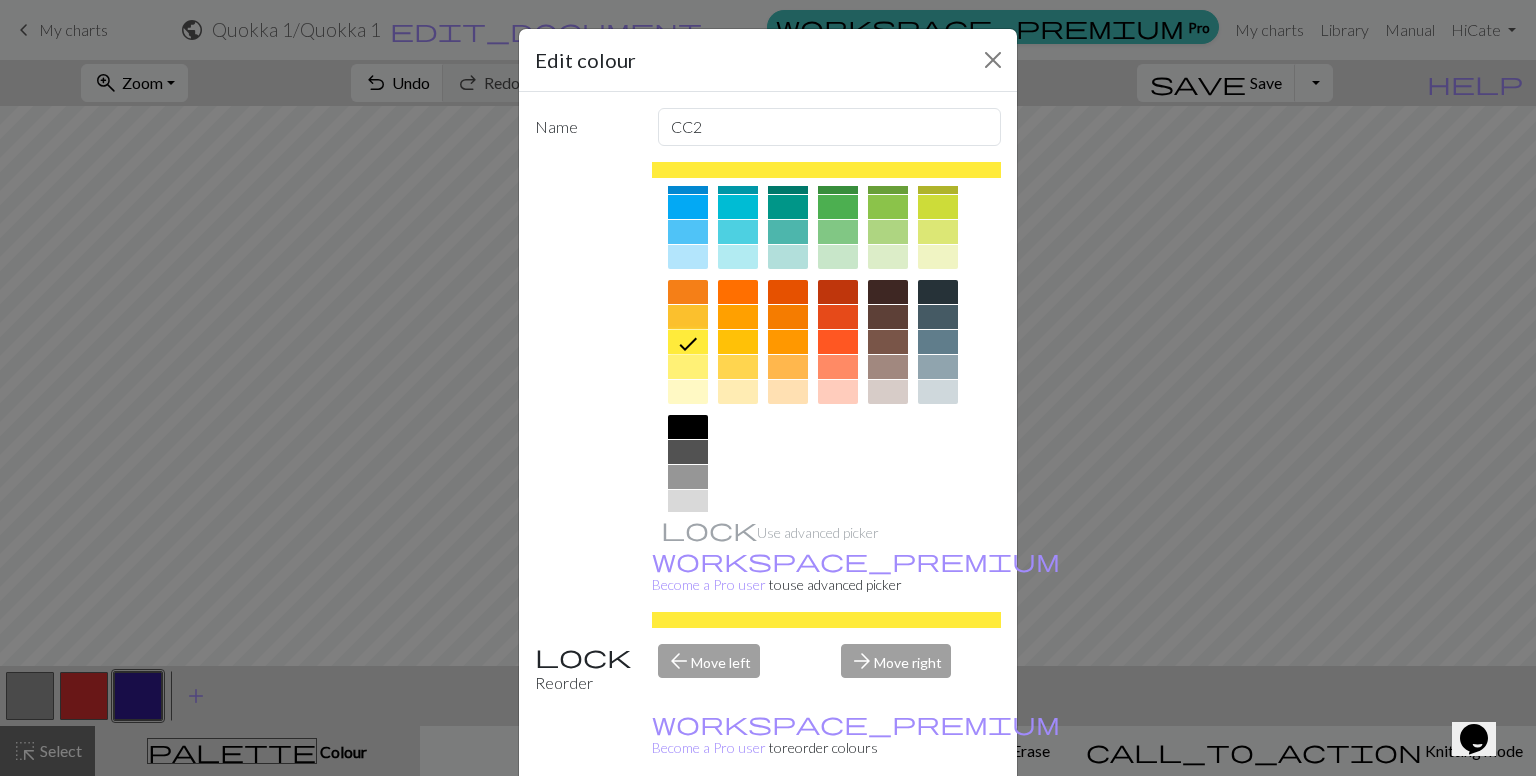 click on "Done" at bounding box center [888, 827] 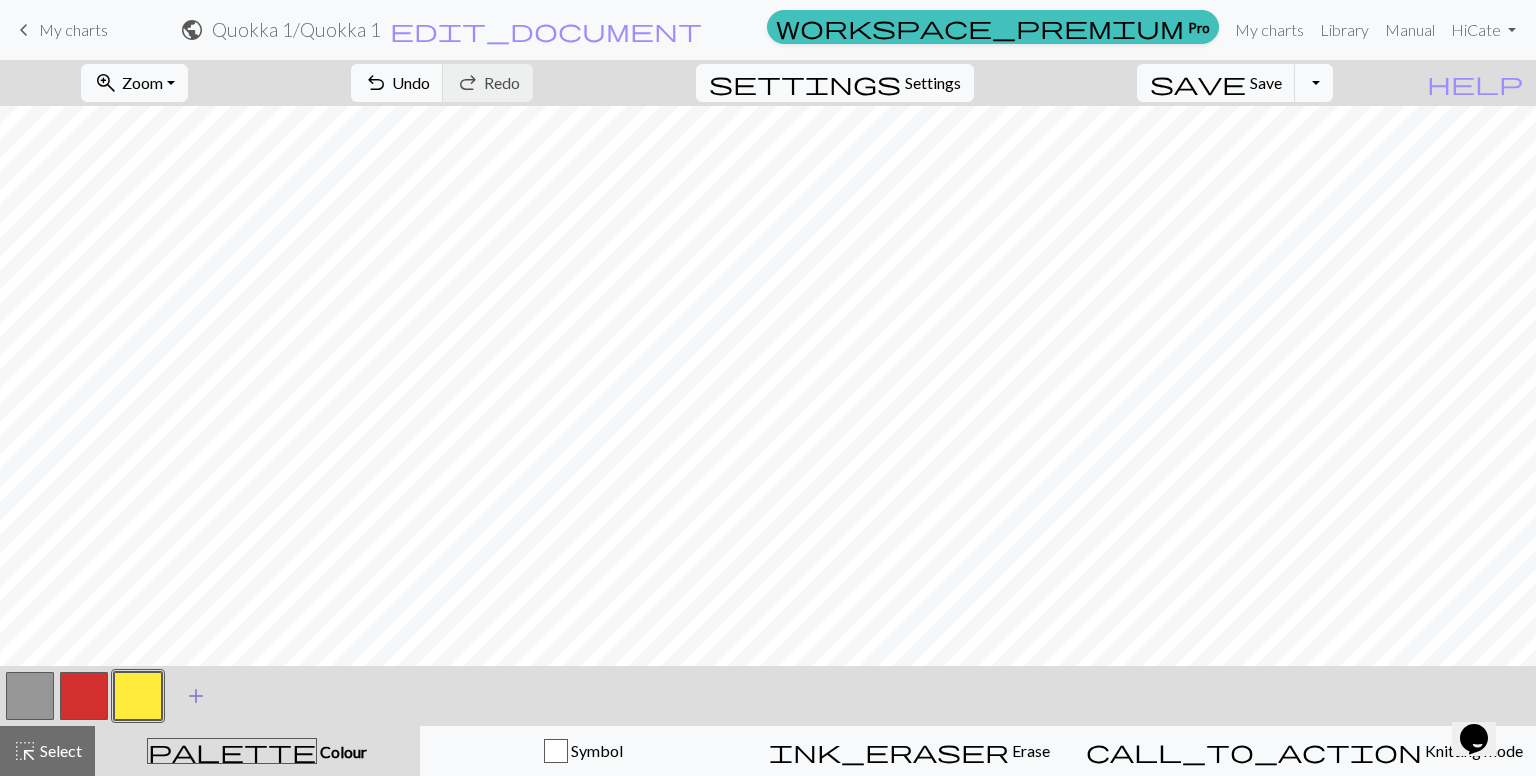 click on "add" at bounding box center [196, 696] 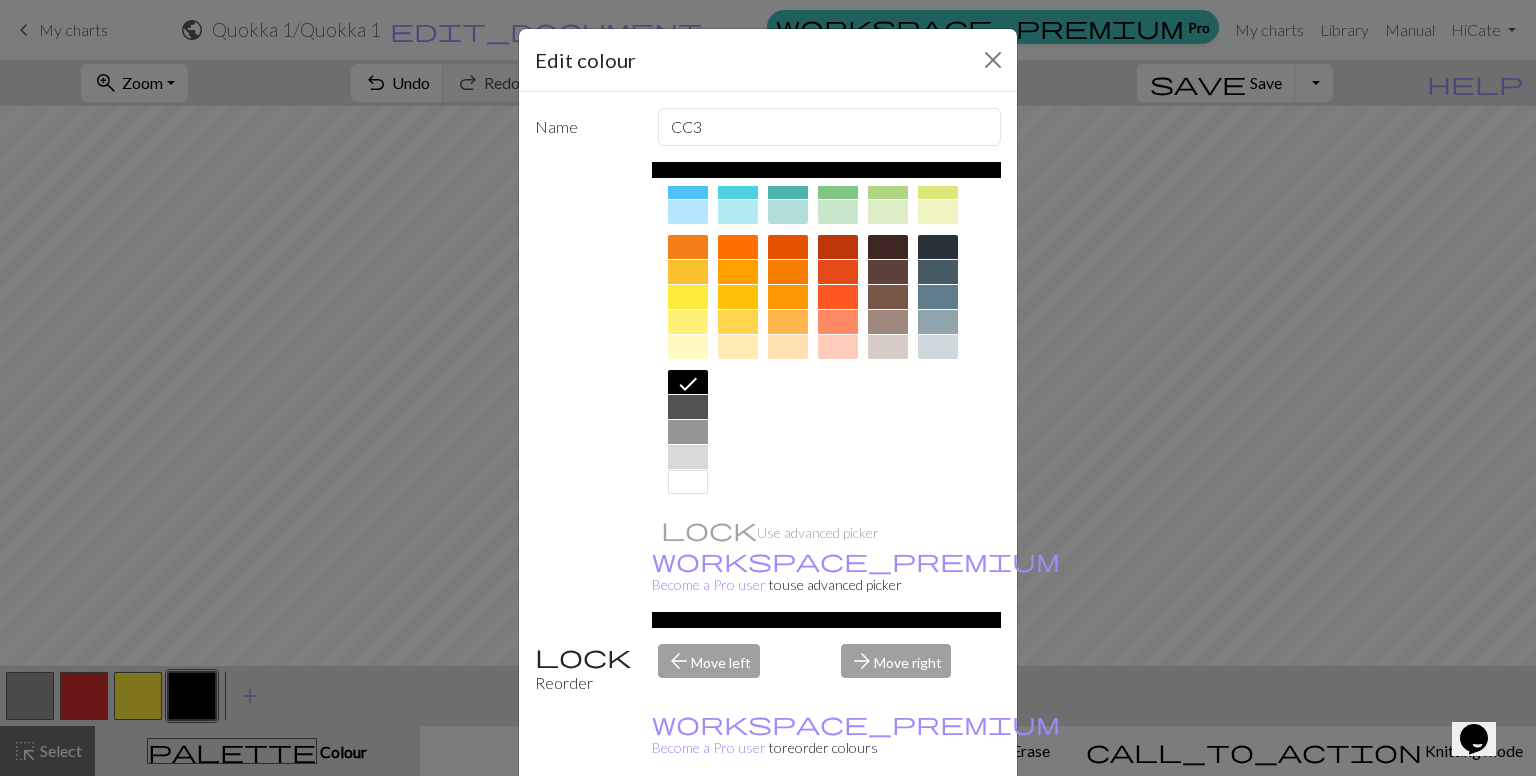 scroll, scrollTop: 241, scrollLeft: 0, axis: vertical 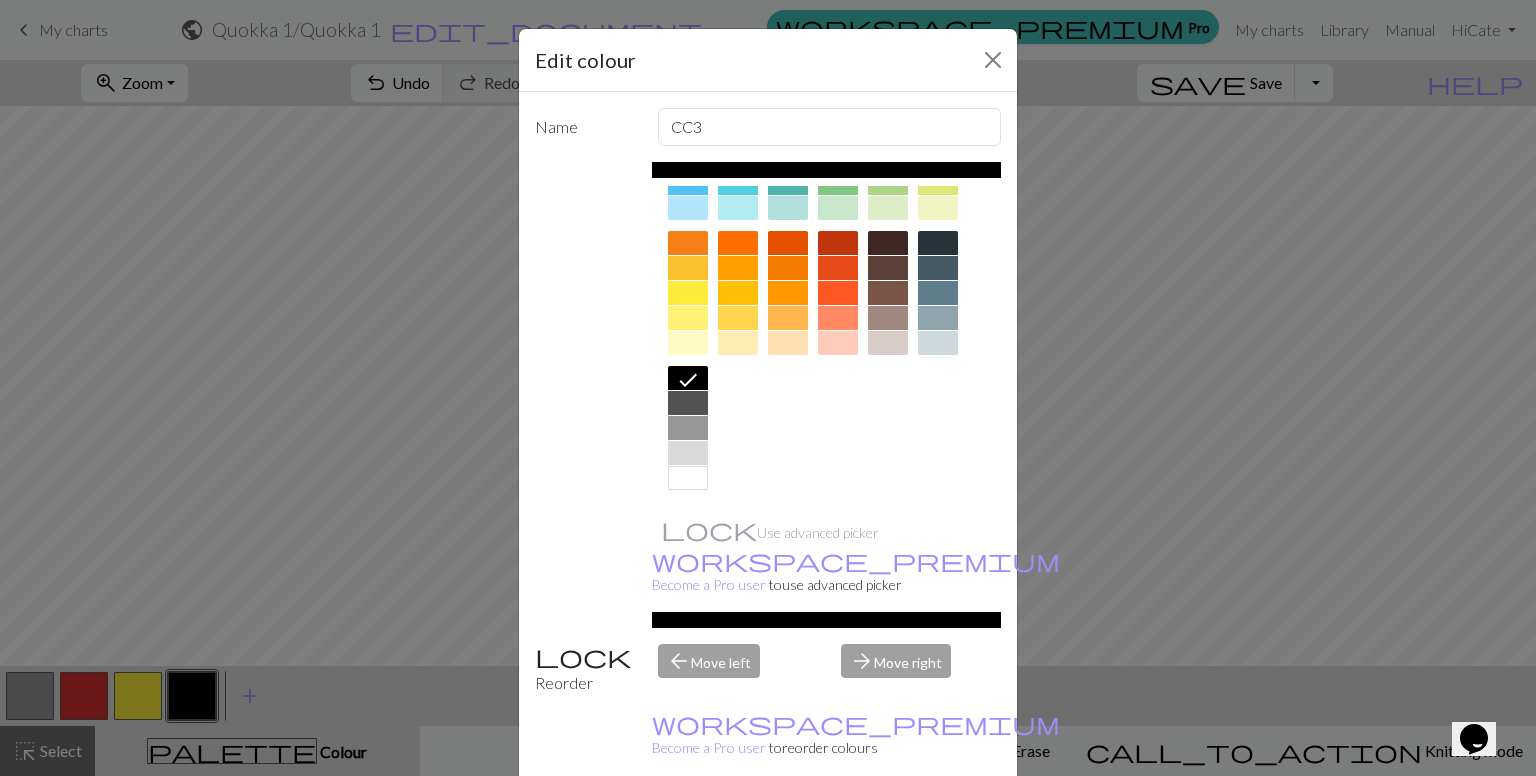 click at bounding box center [688, 478] 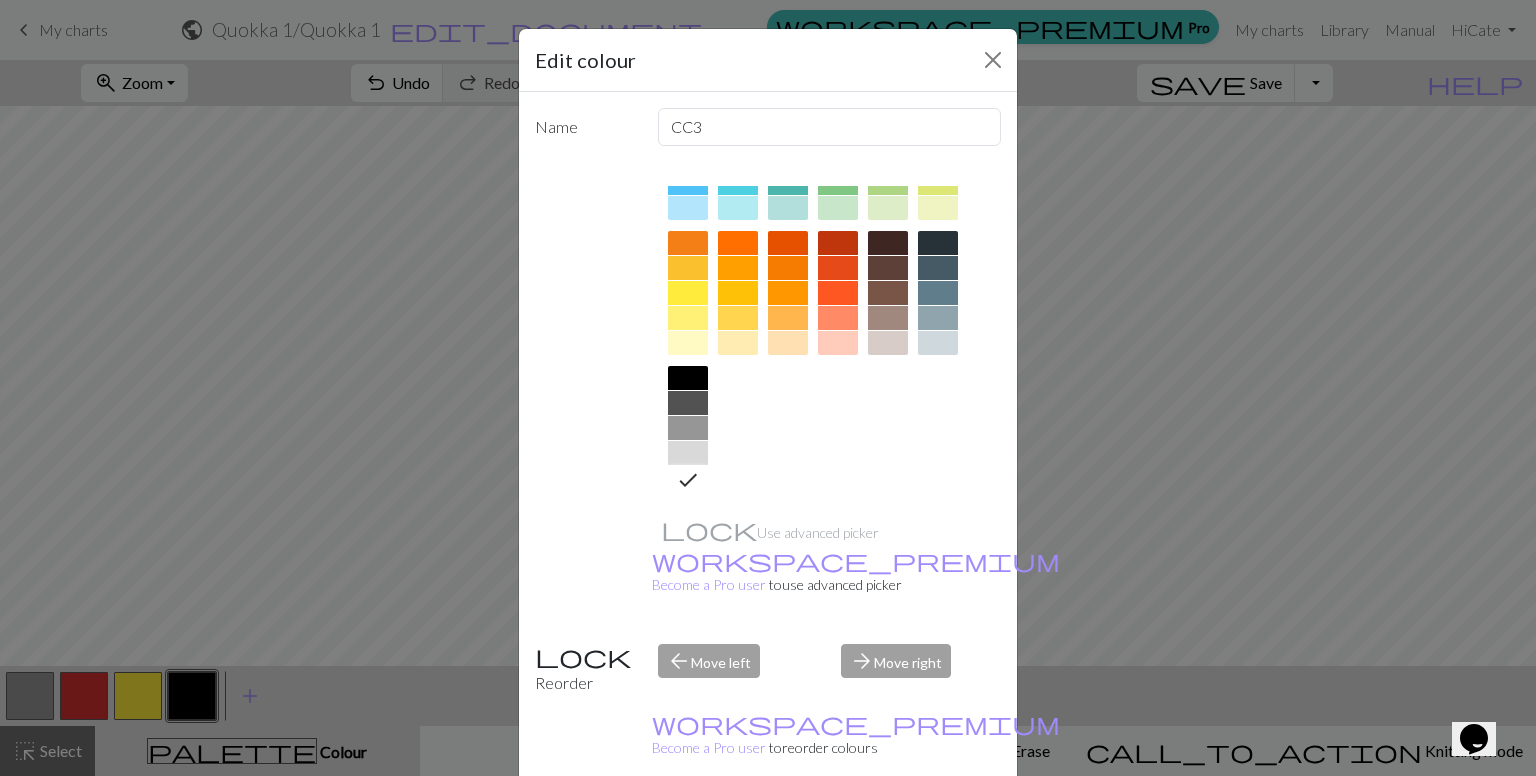 click on "Done" at bounding box center (888, 827) 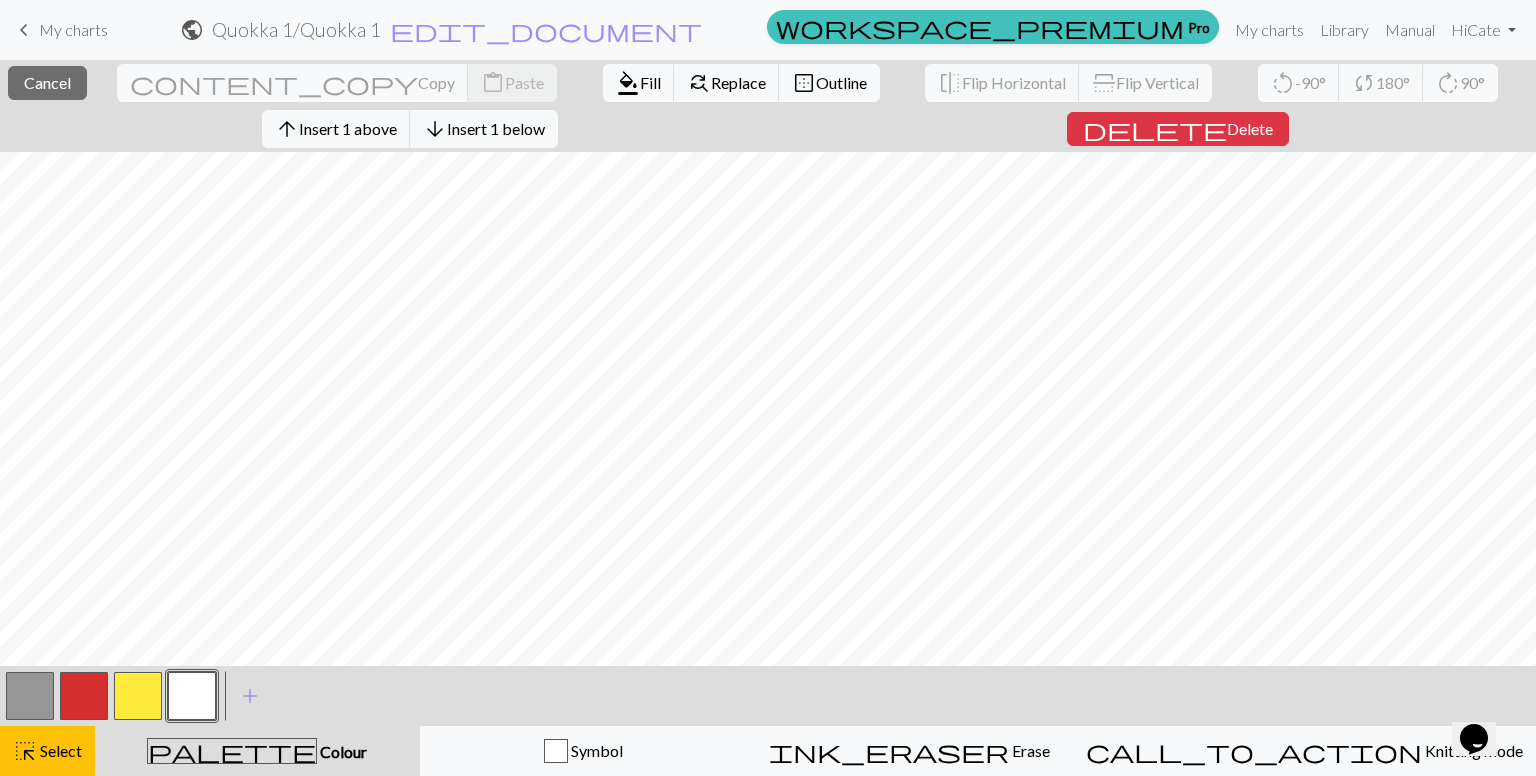 click at bounding box center (84, 696) 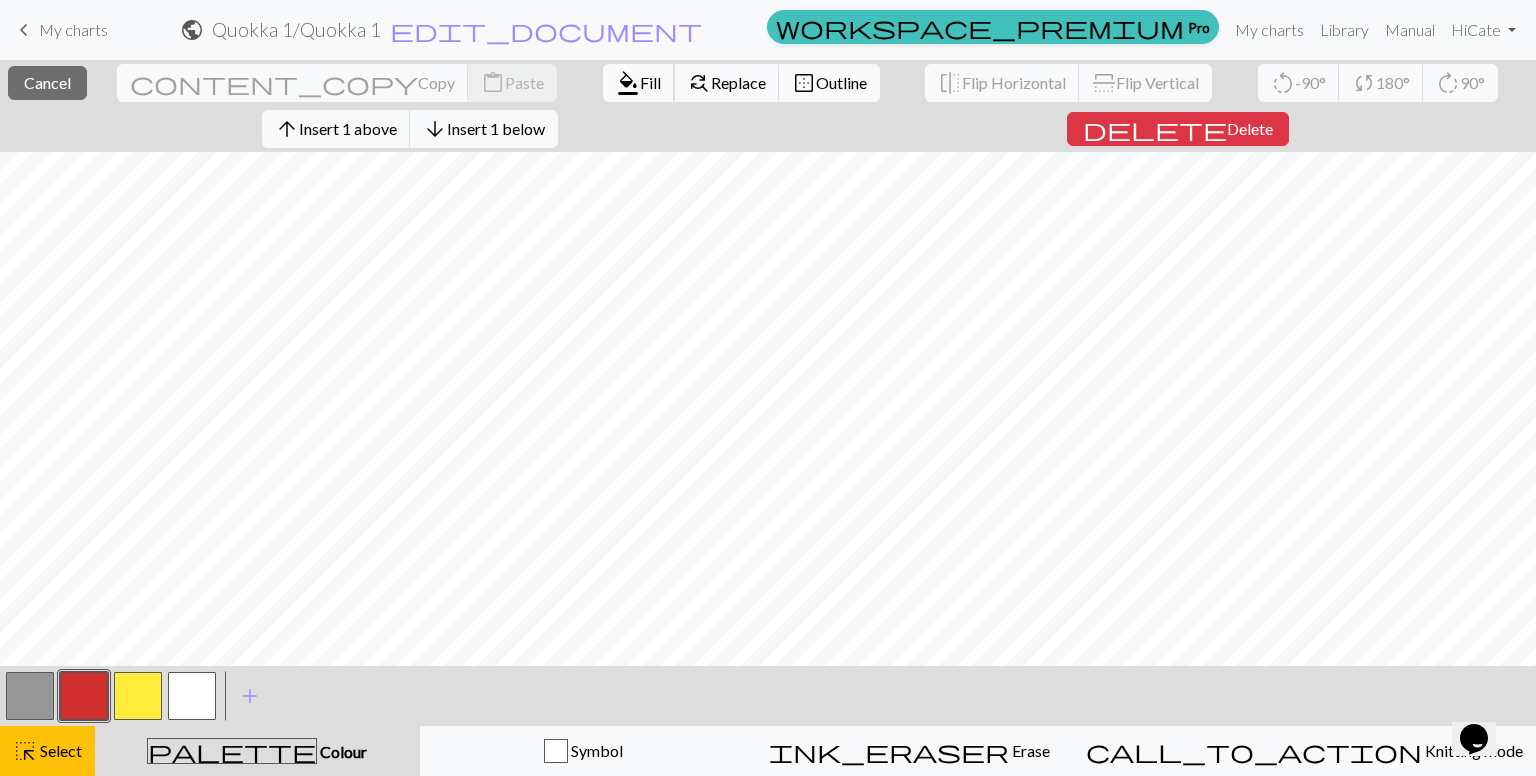 click on "Fill" at bounding box center [650, 82] 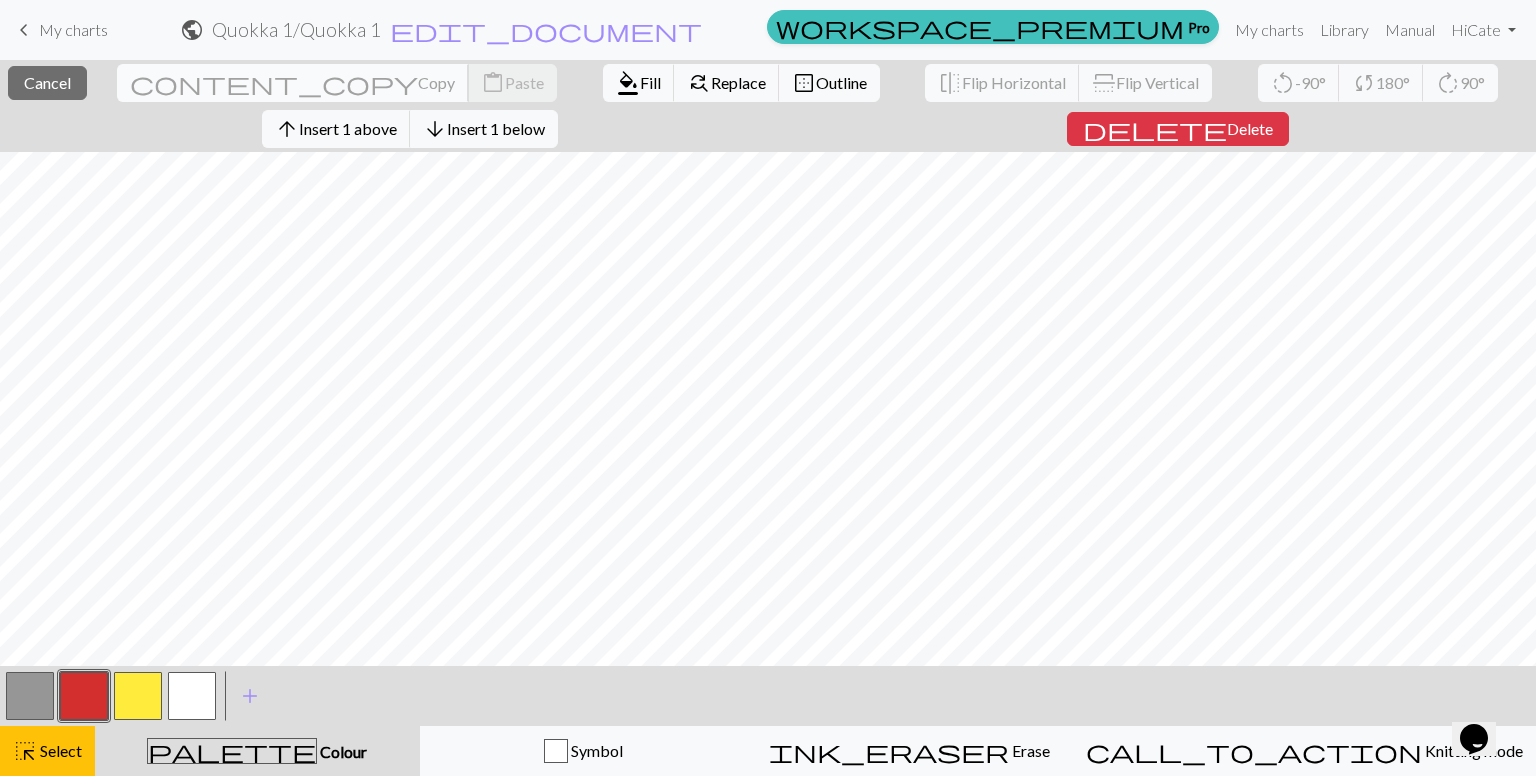 click on "Copy" at bounding box center [436, 82] 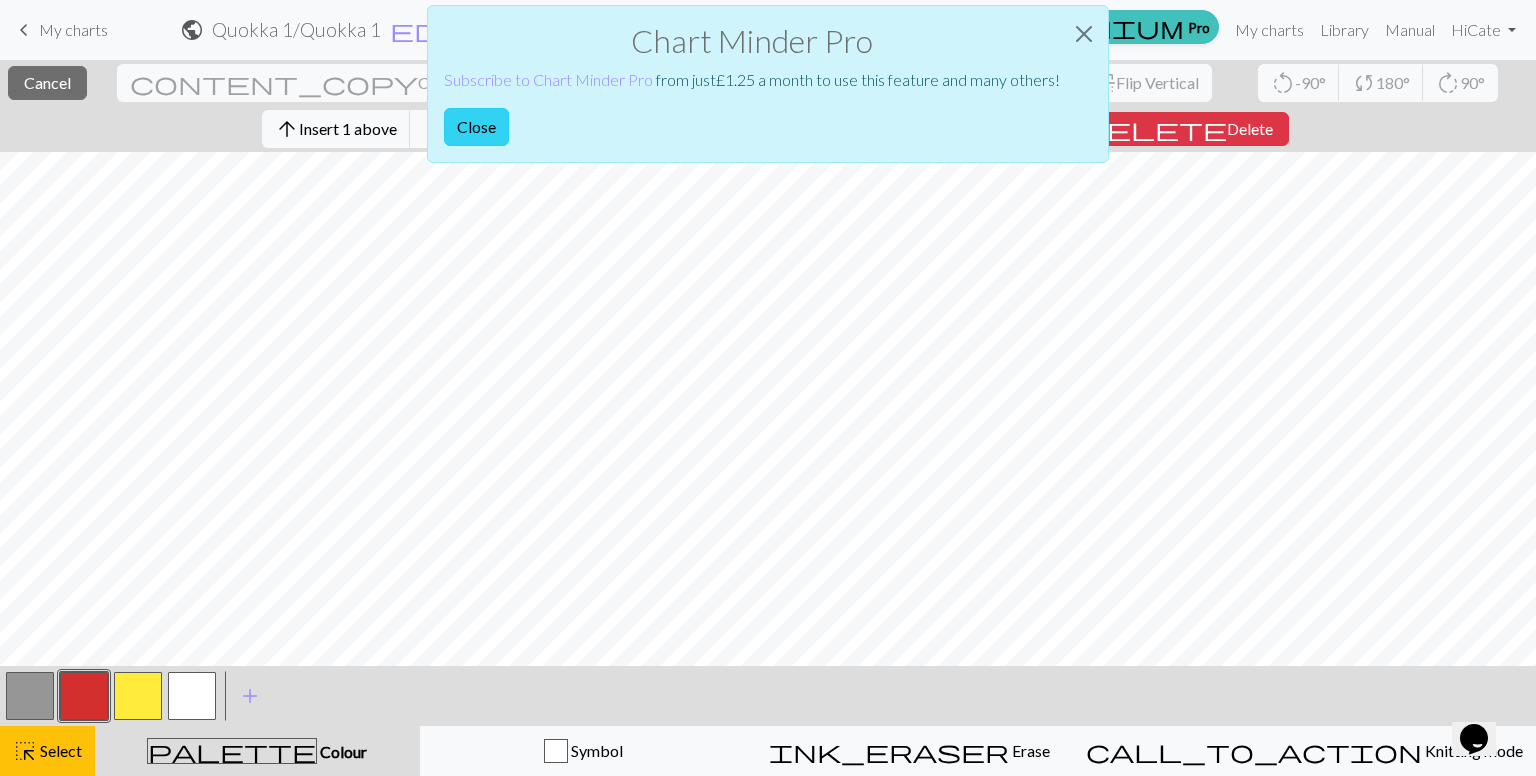 click on "Close" at bounding box center (476, 127) 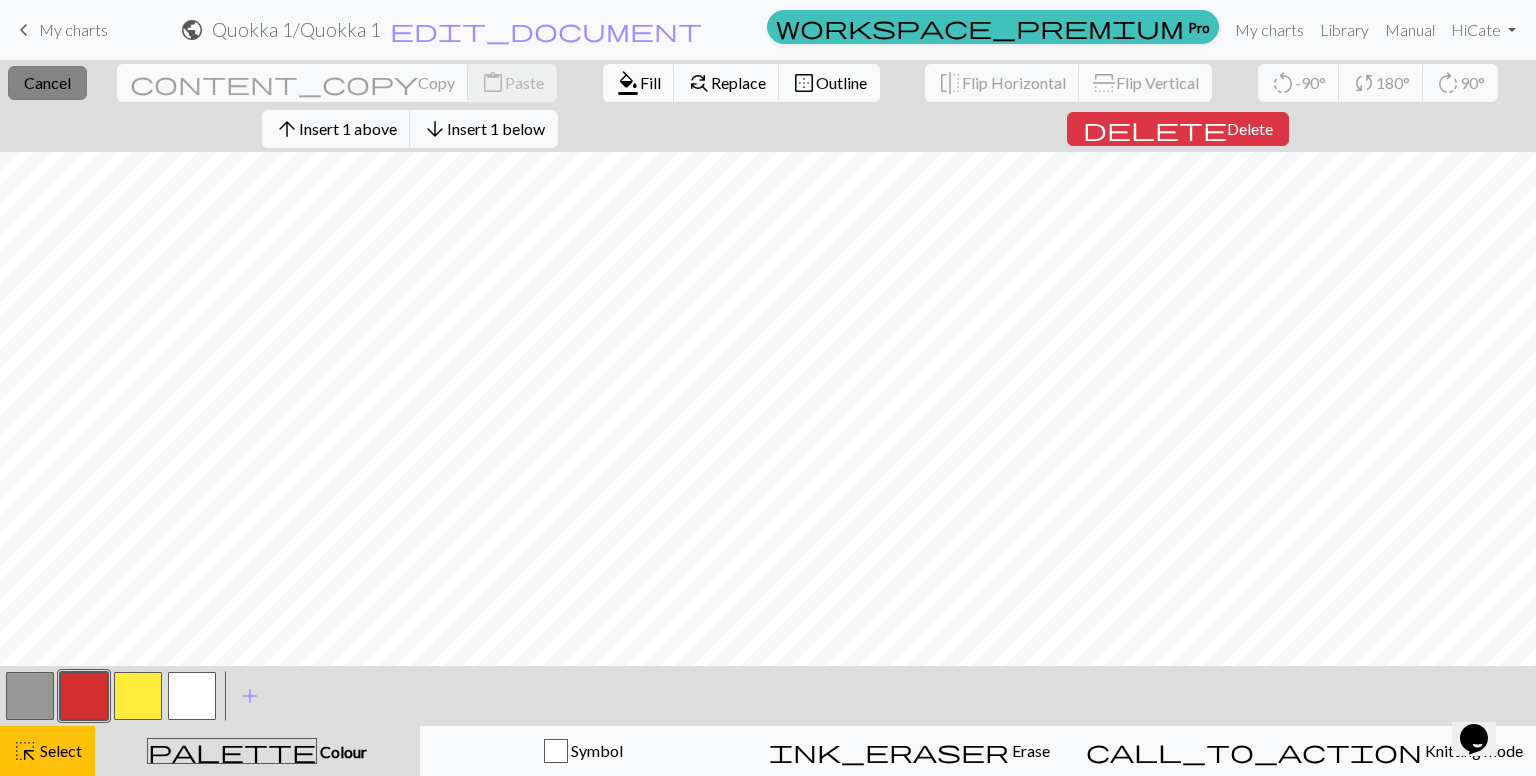 click on "Cancel" at bounding box center [47, 82] 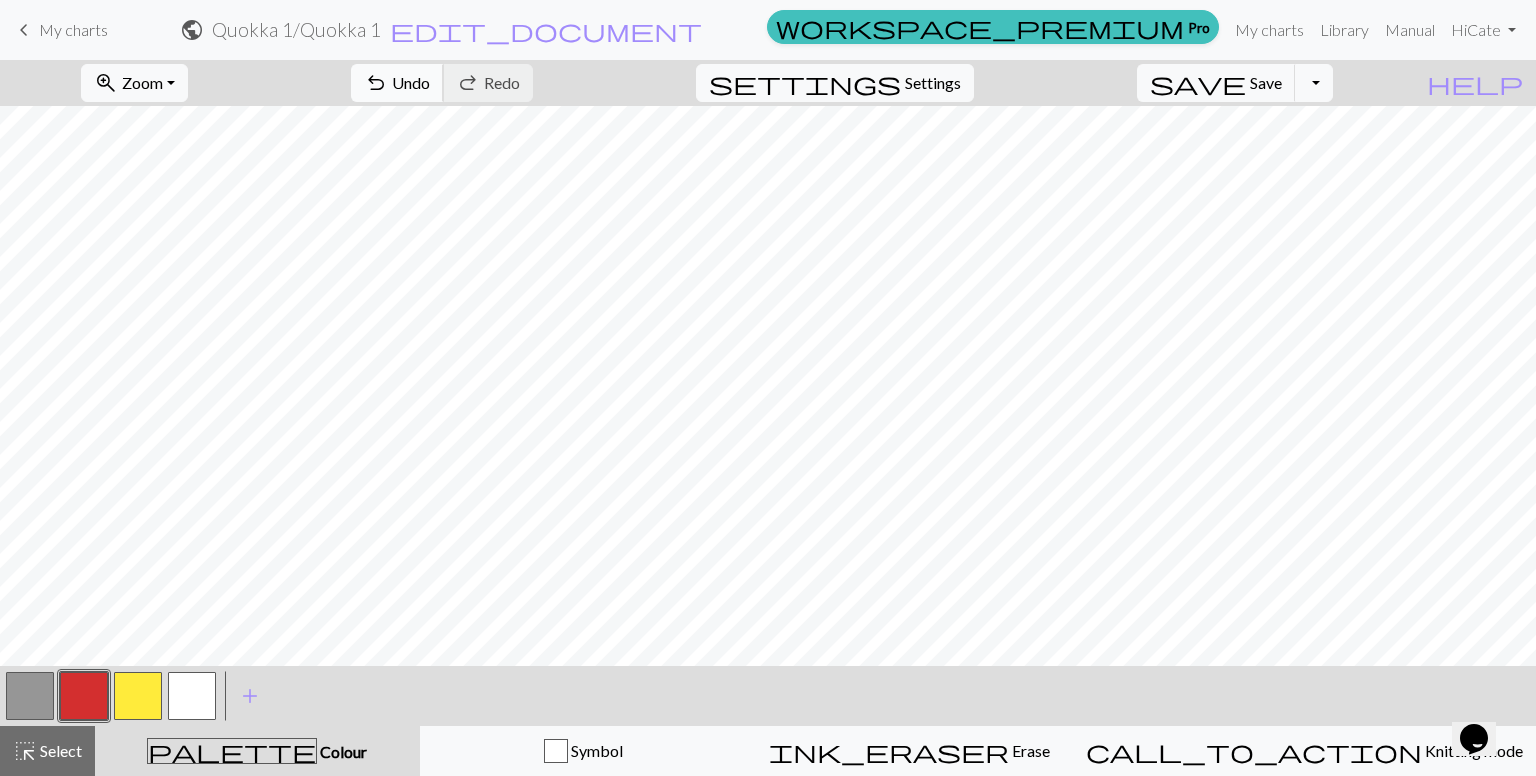 click on "undo Undo Undo" at bounding box center (397, 83) 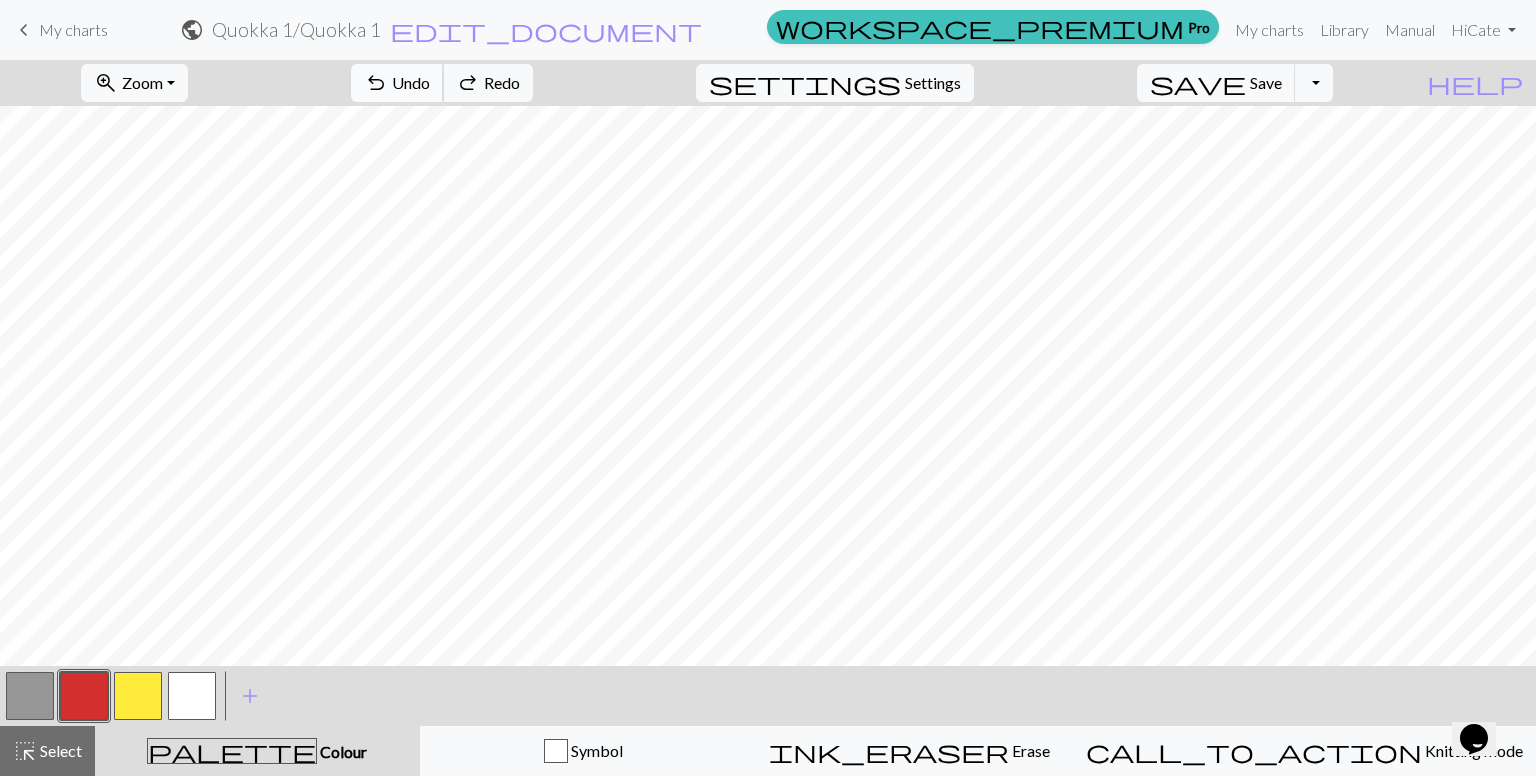 click on "undo" at bounding box center [376, 83] 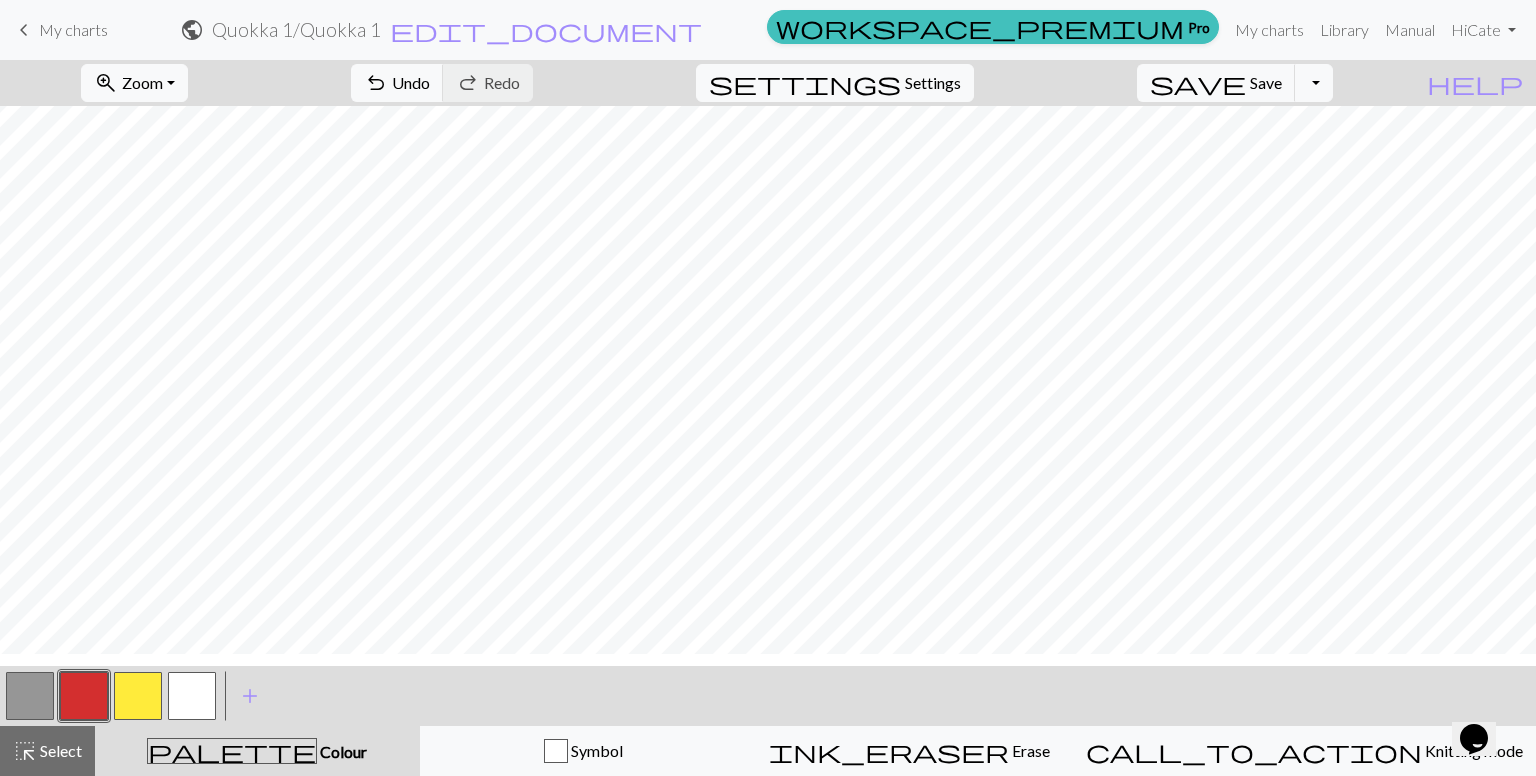 scroll, scrollTop: 0, scrollLeft: 0, axis: both 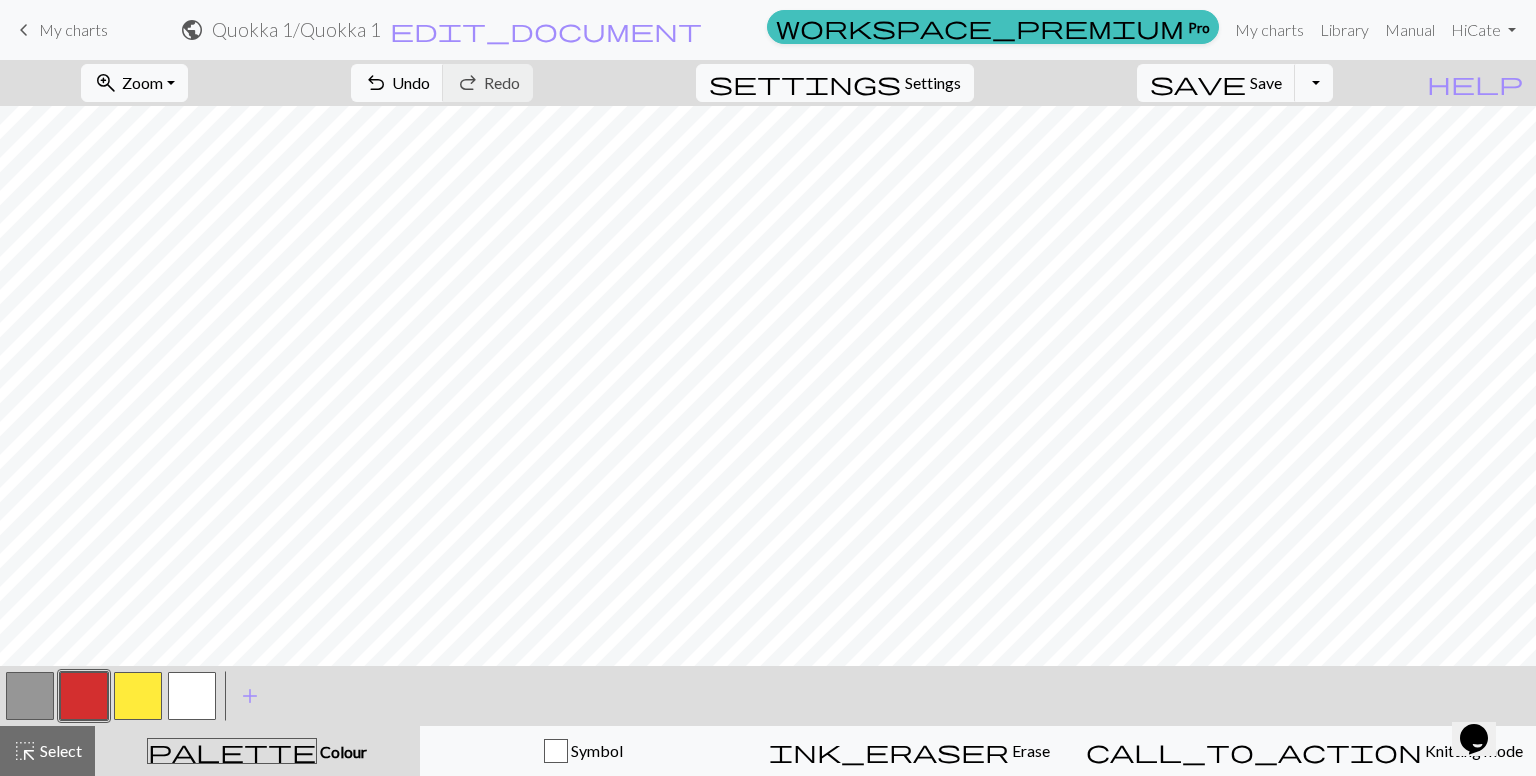 click at bounding box center [138, 696] 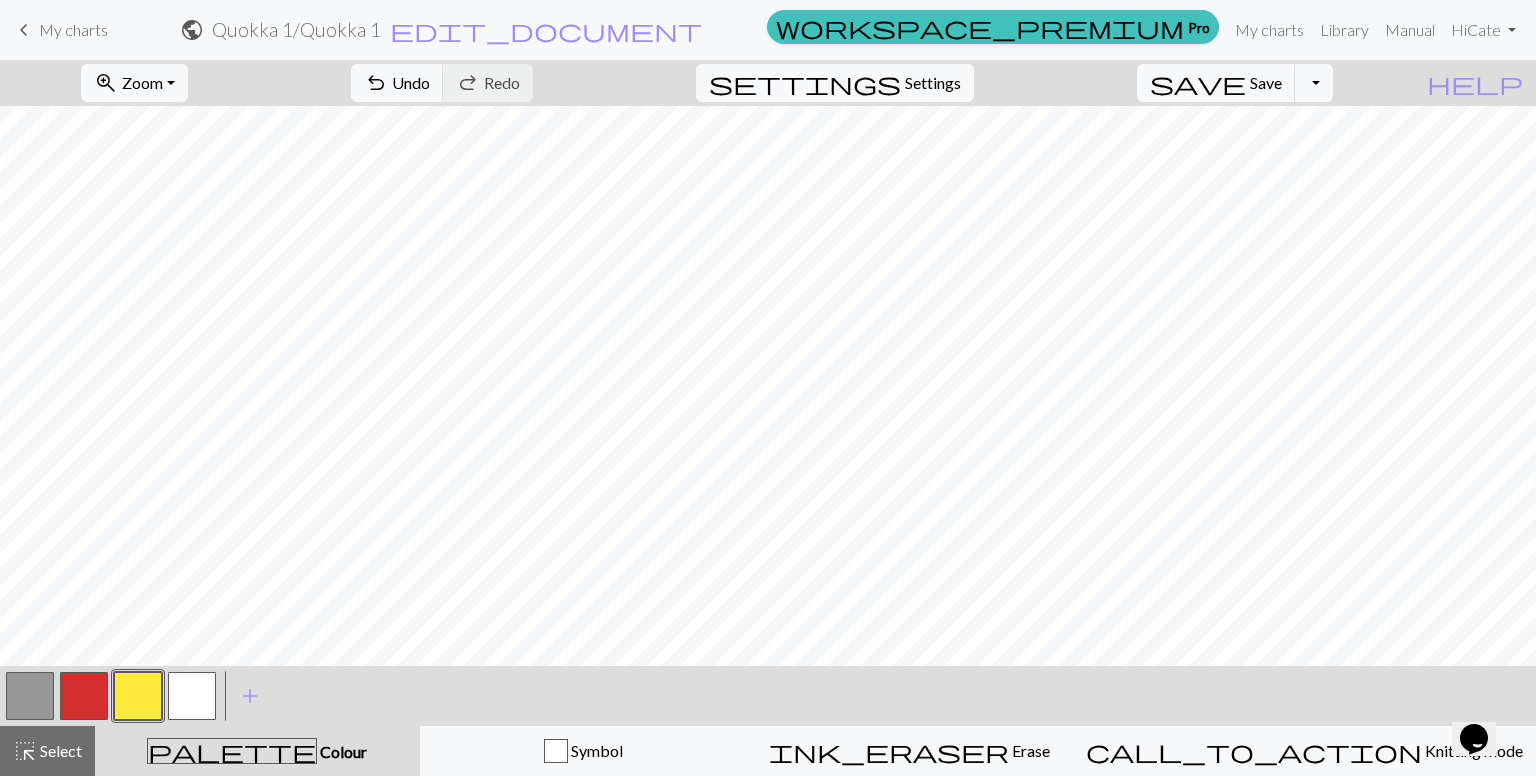 click at bounding box center [138, 696] 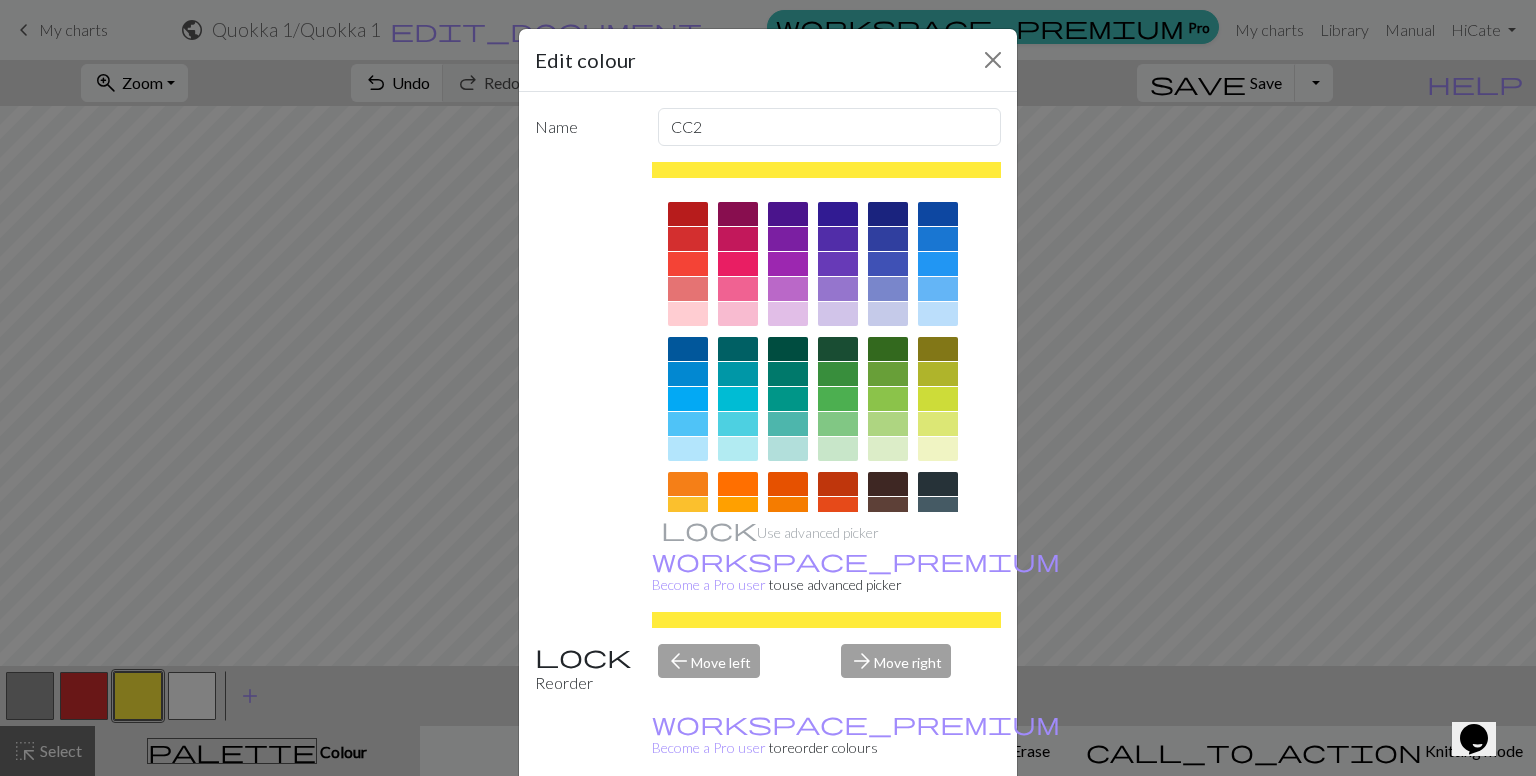 click on "Done" at bounding box center (888, 827) 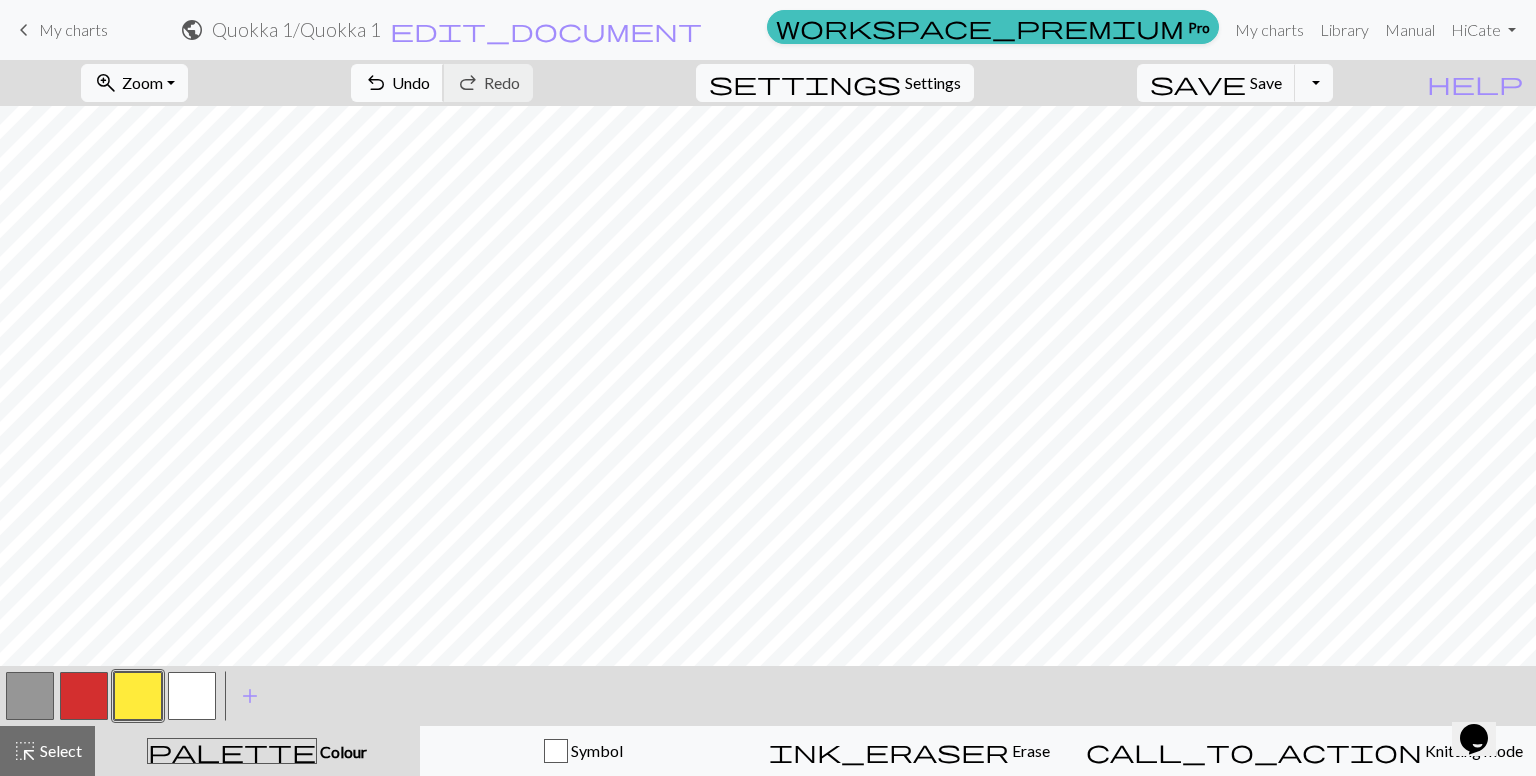 click on "Undo" at bounding box center [411, 82] 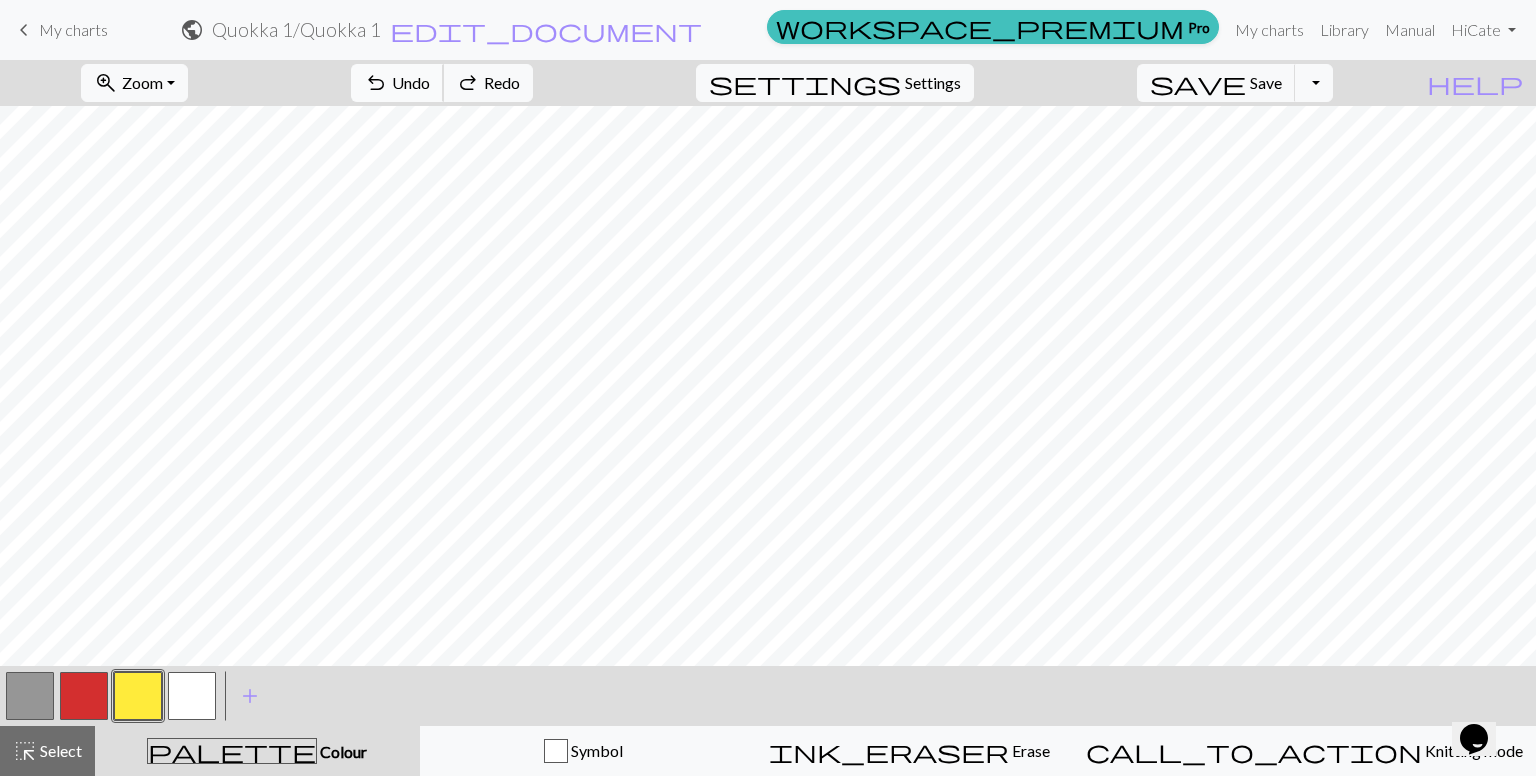 click on "Undo" at bounding box center [411, 82] 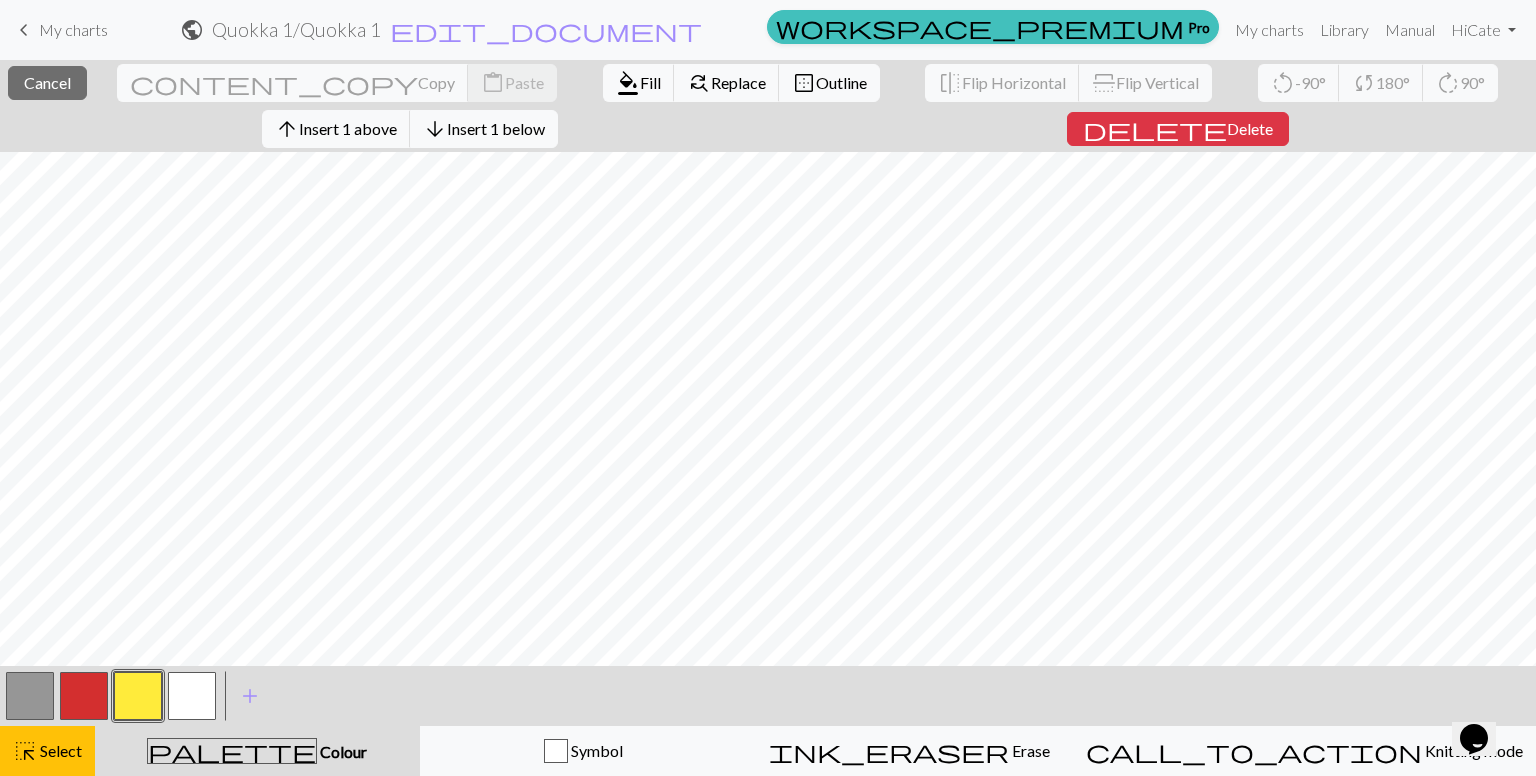 click at bounding box center [138, 696] 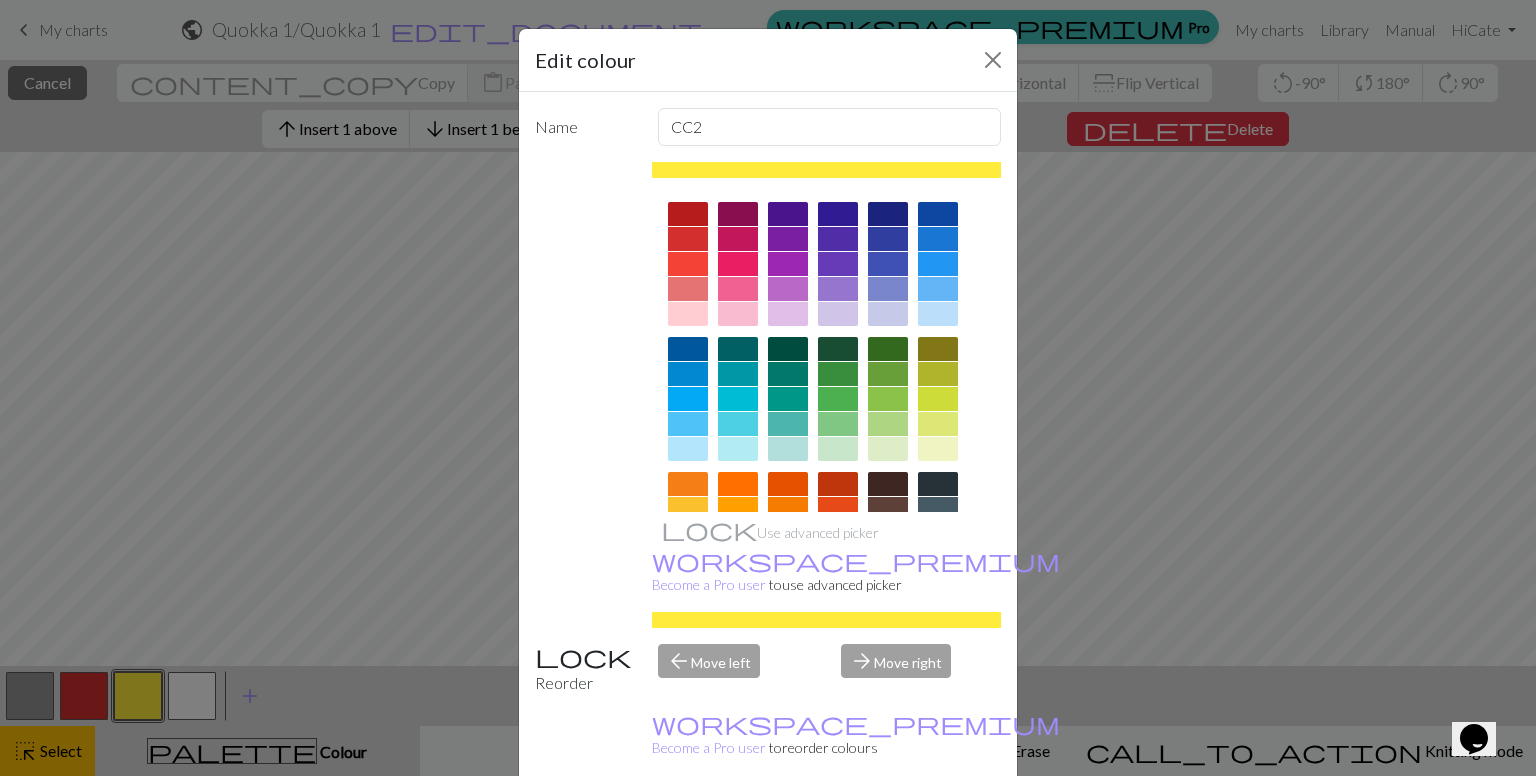 click on "Done" at bounding box center [888, 827] 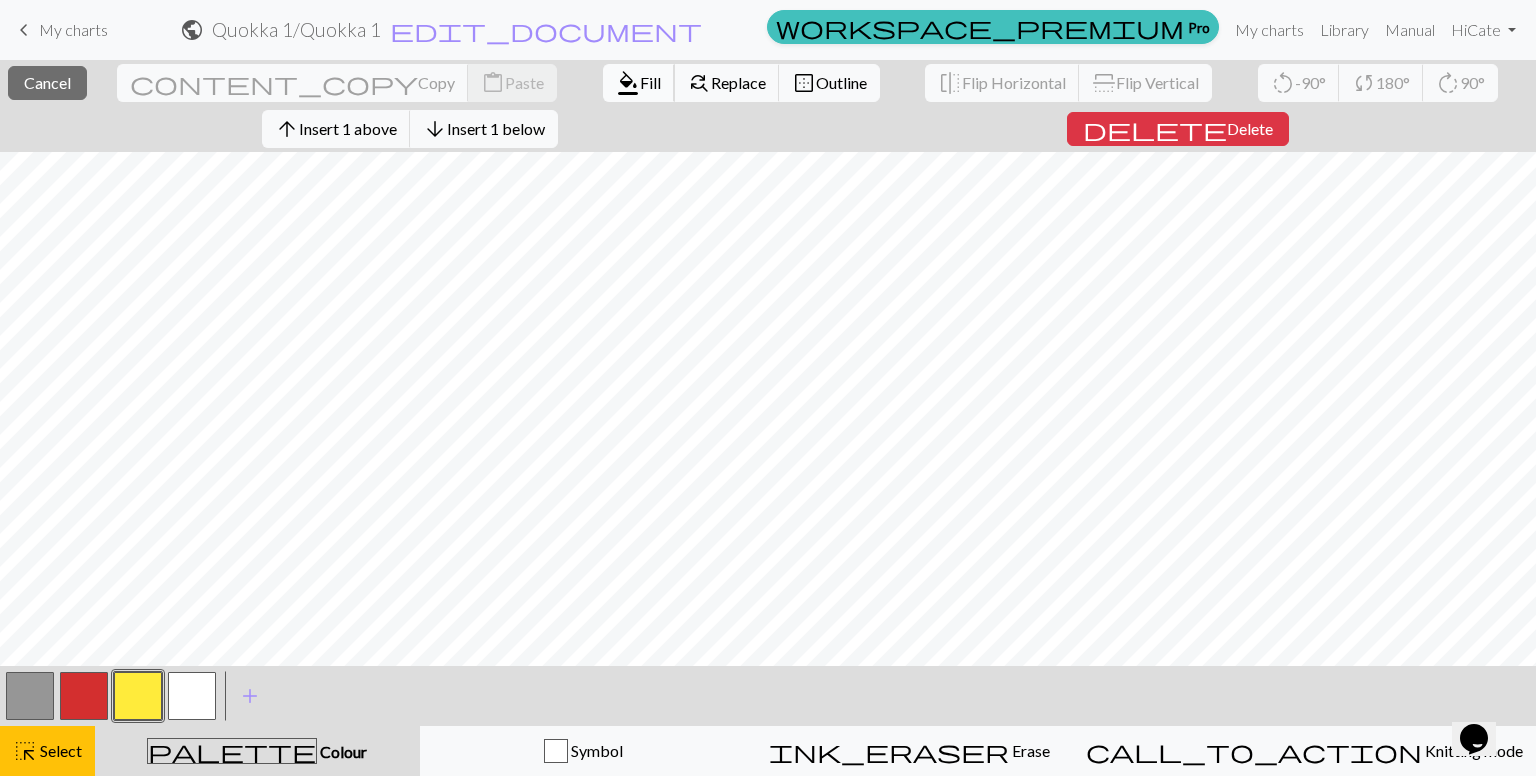 click on "format_color_fill" at bounding box center [628, 83] 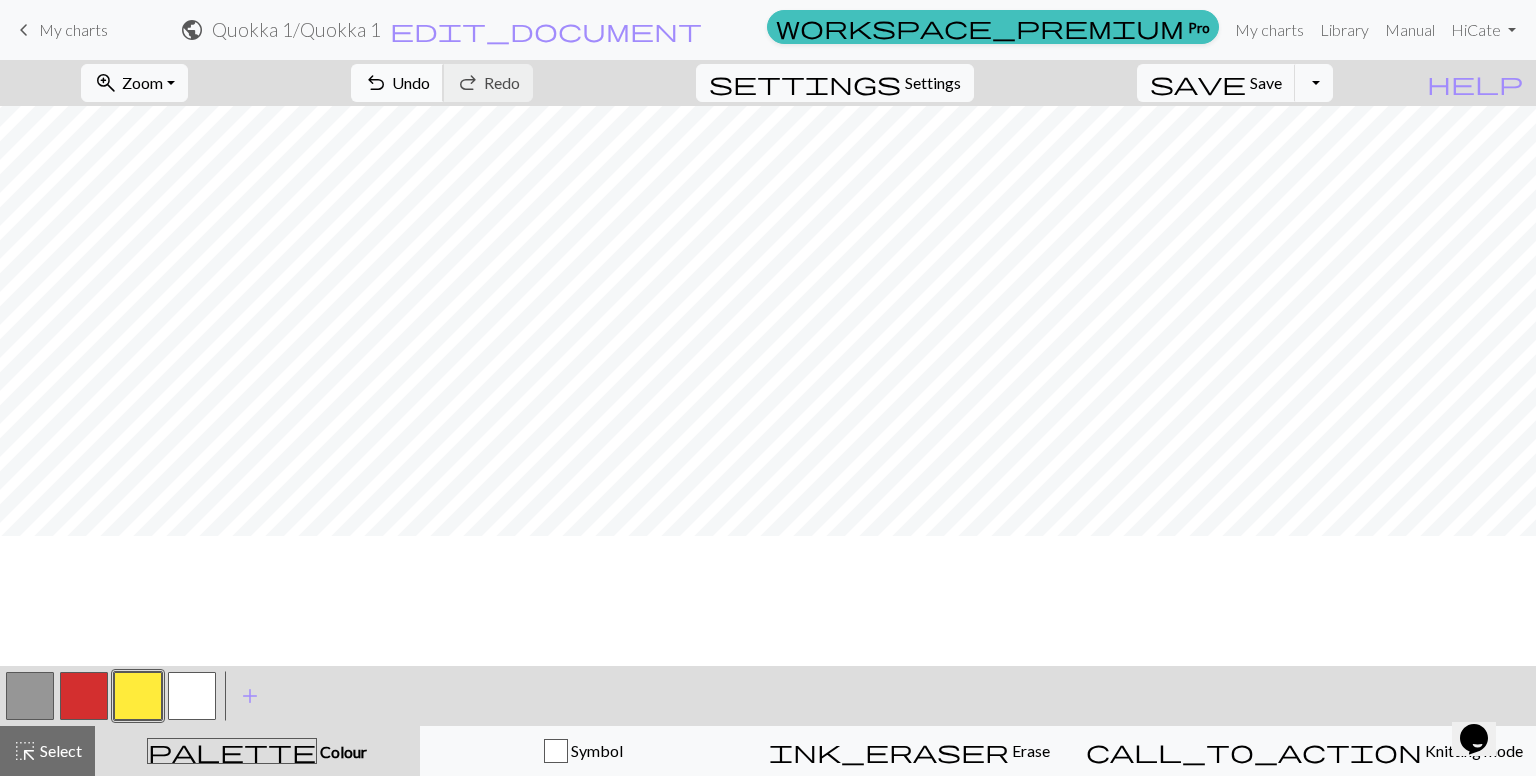 scroll, scrollTop: 0, scrollLeft: 0, axis: both 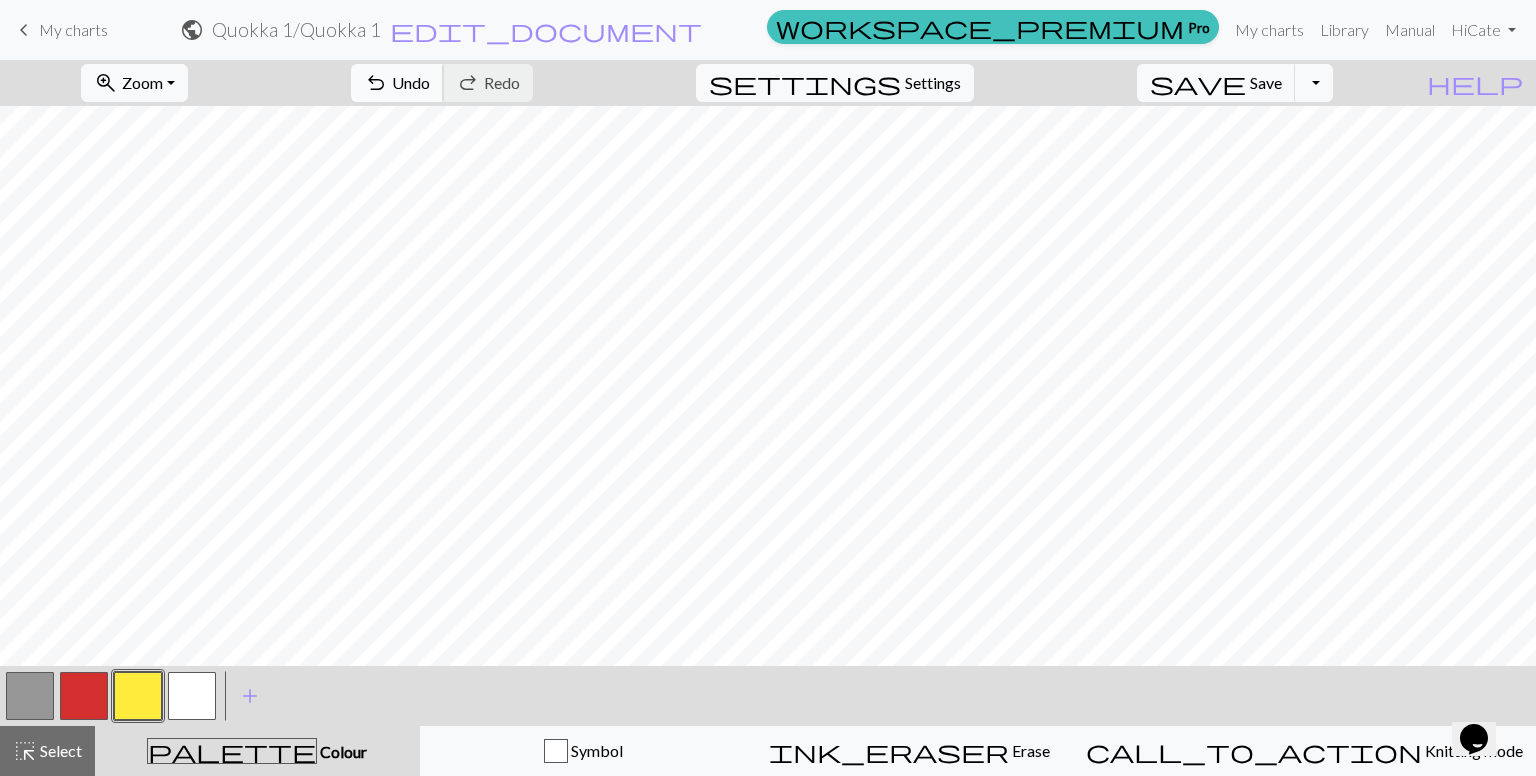 click on "Undo" at bounding box center (411, 82) 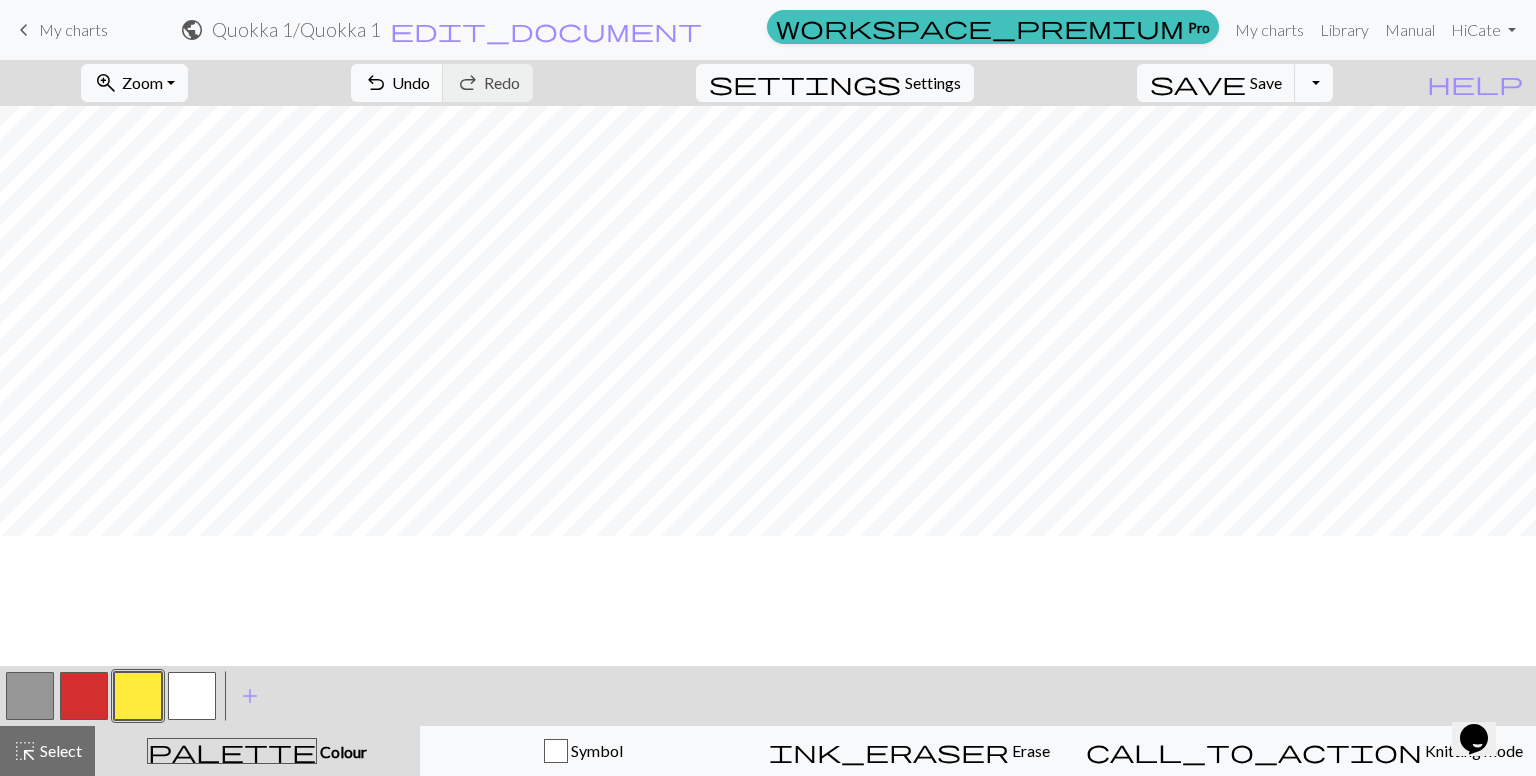scroll, scrollTop: 0, scrollLeft: 0, axis: both 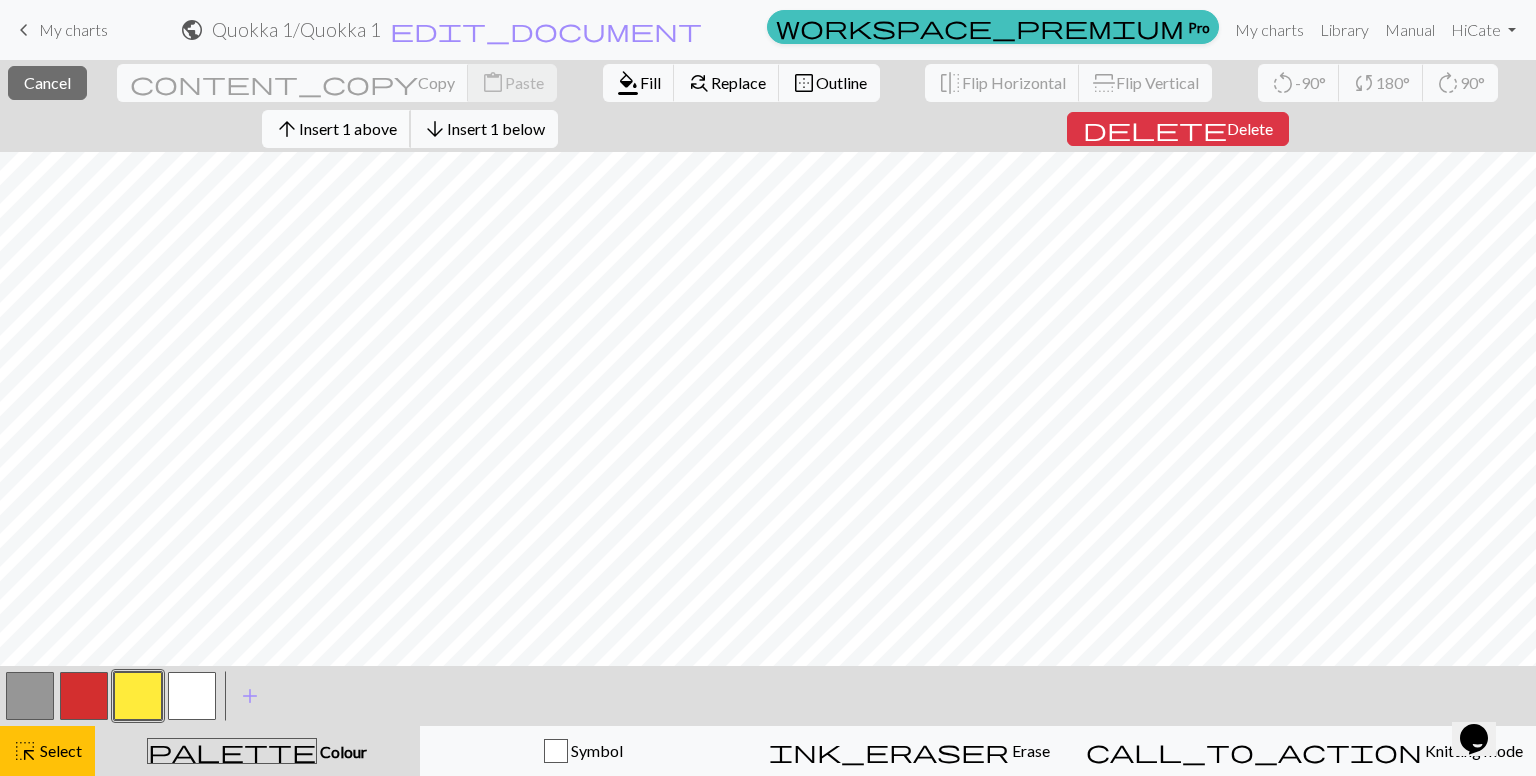 click on "Insert 1 above" at bounding box center [348, 128] 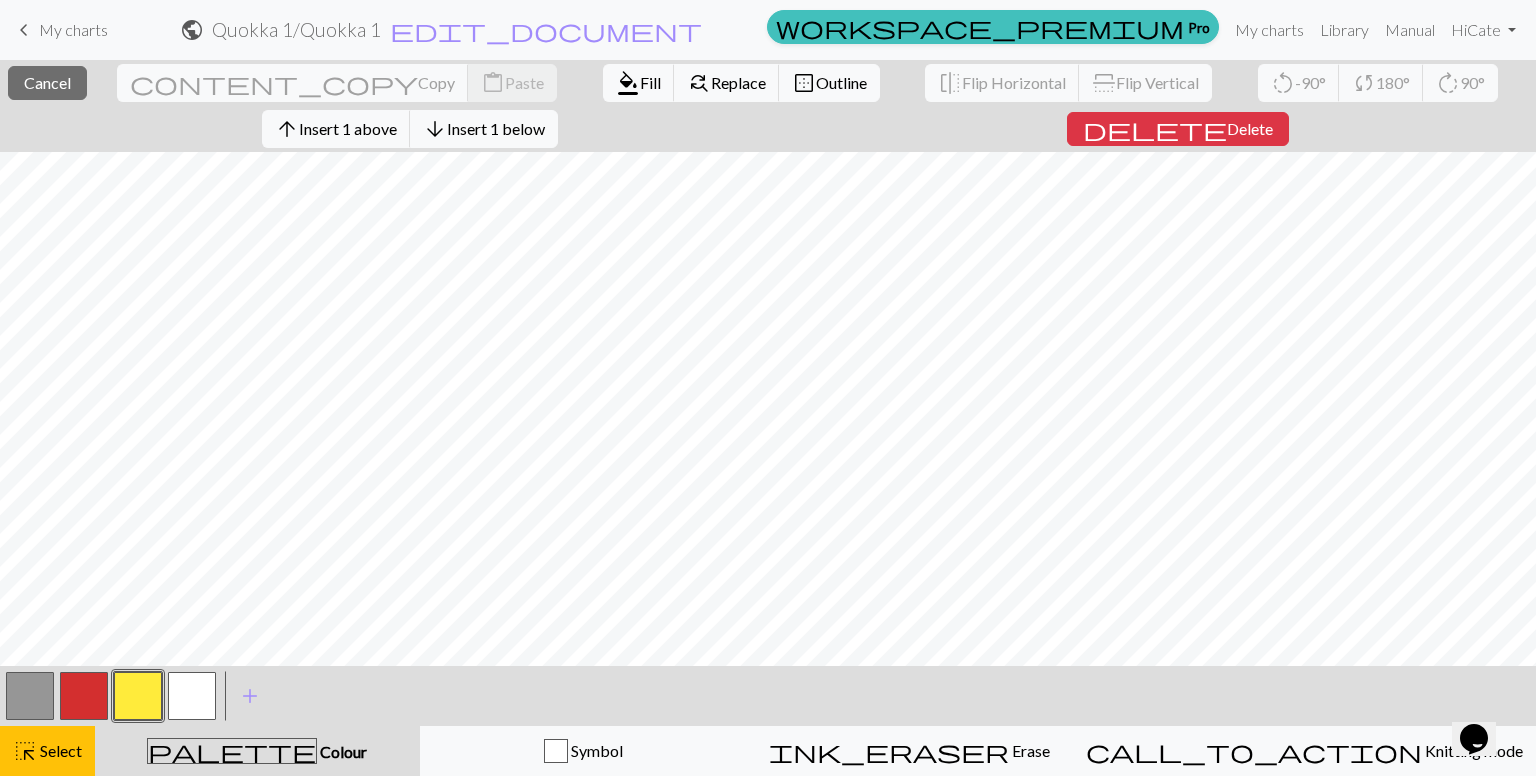 click at bounding box center (84, 696) 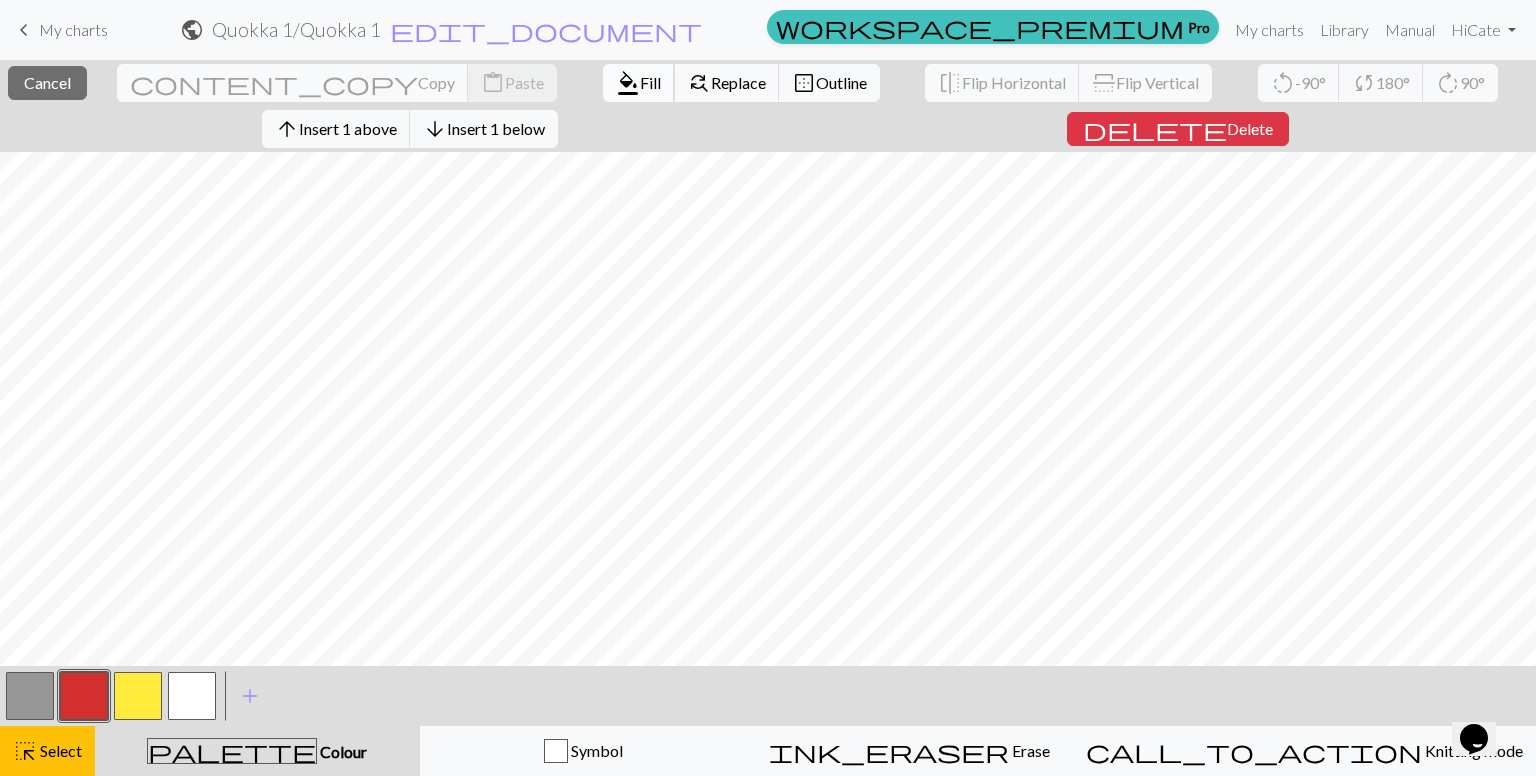 click on "Fill" at bounding box center [650, 82] 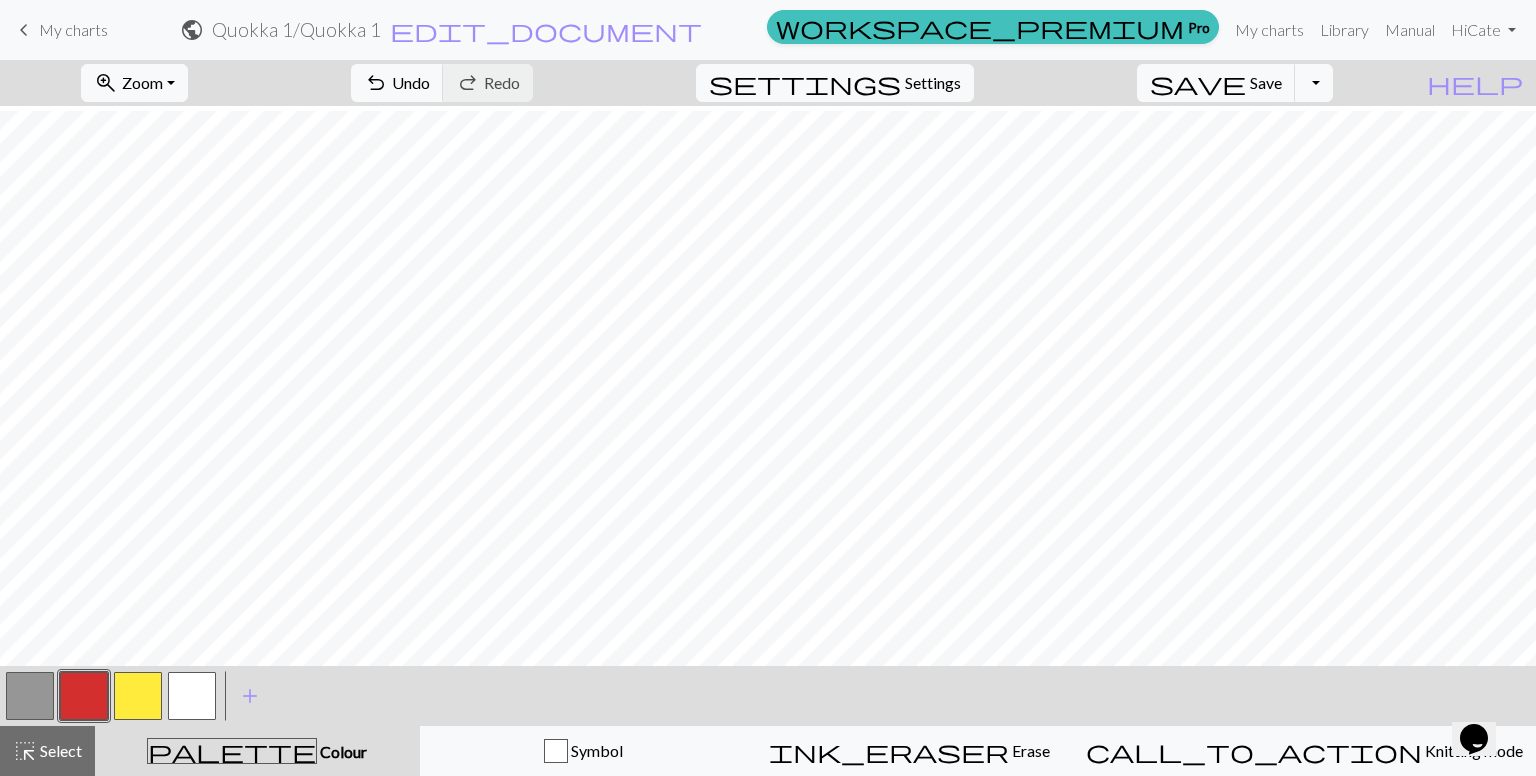 scroll, scrollTop: 24, scrollLeft: 0, axis: vertical 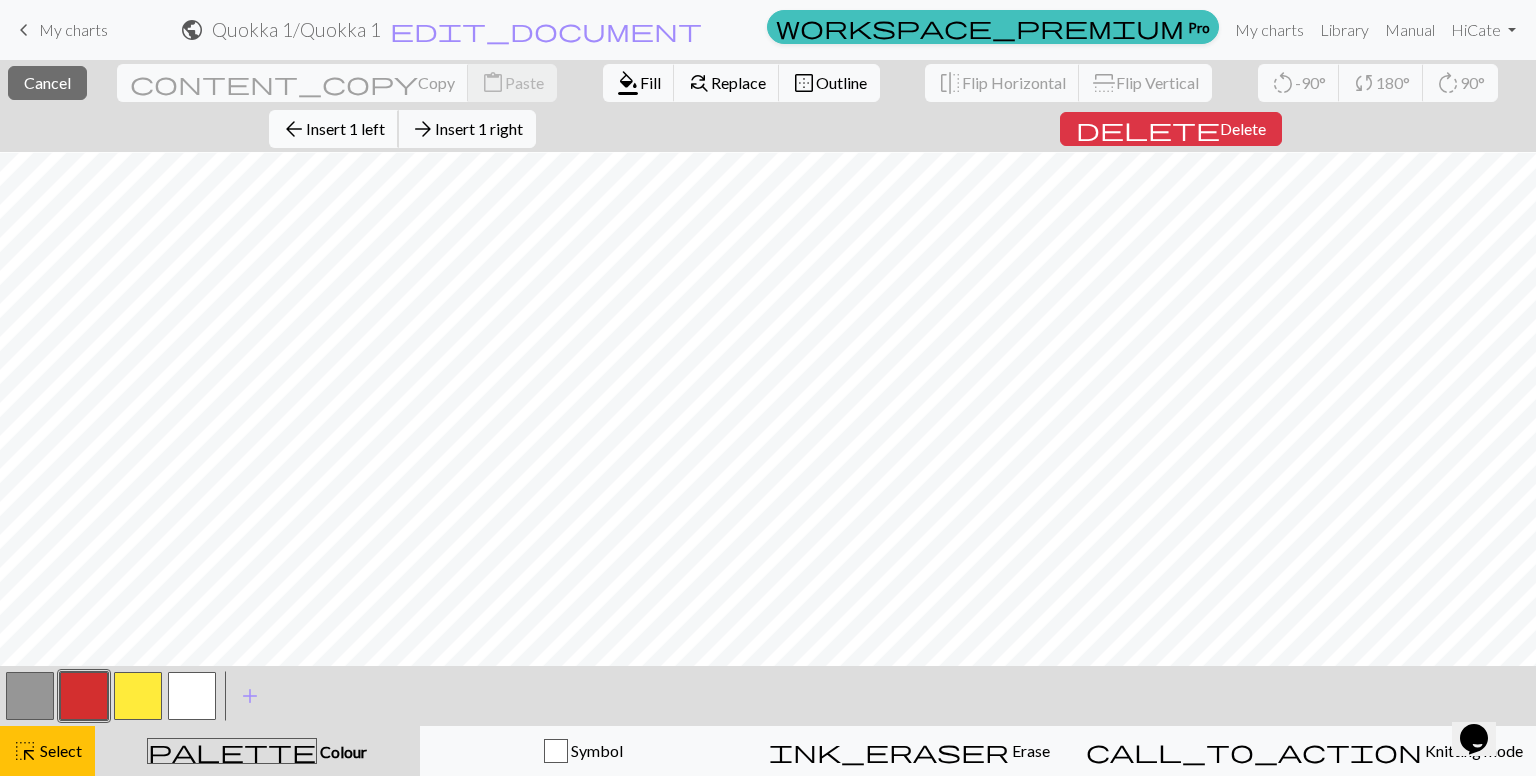 click on "Insert 1 left" at bounding box center [345, 128] 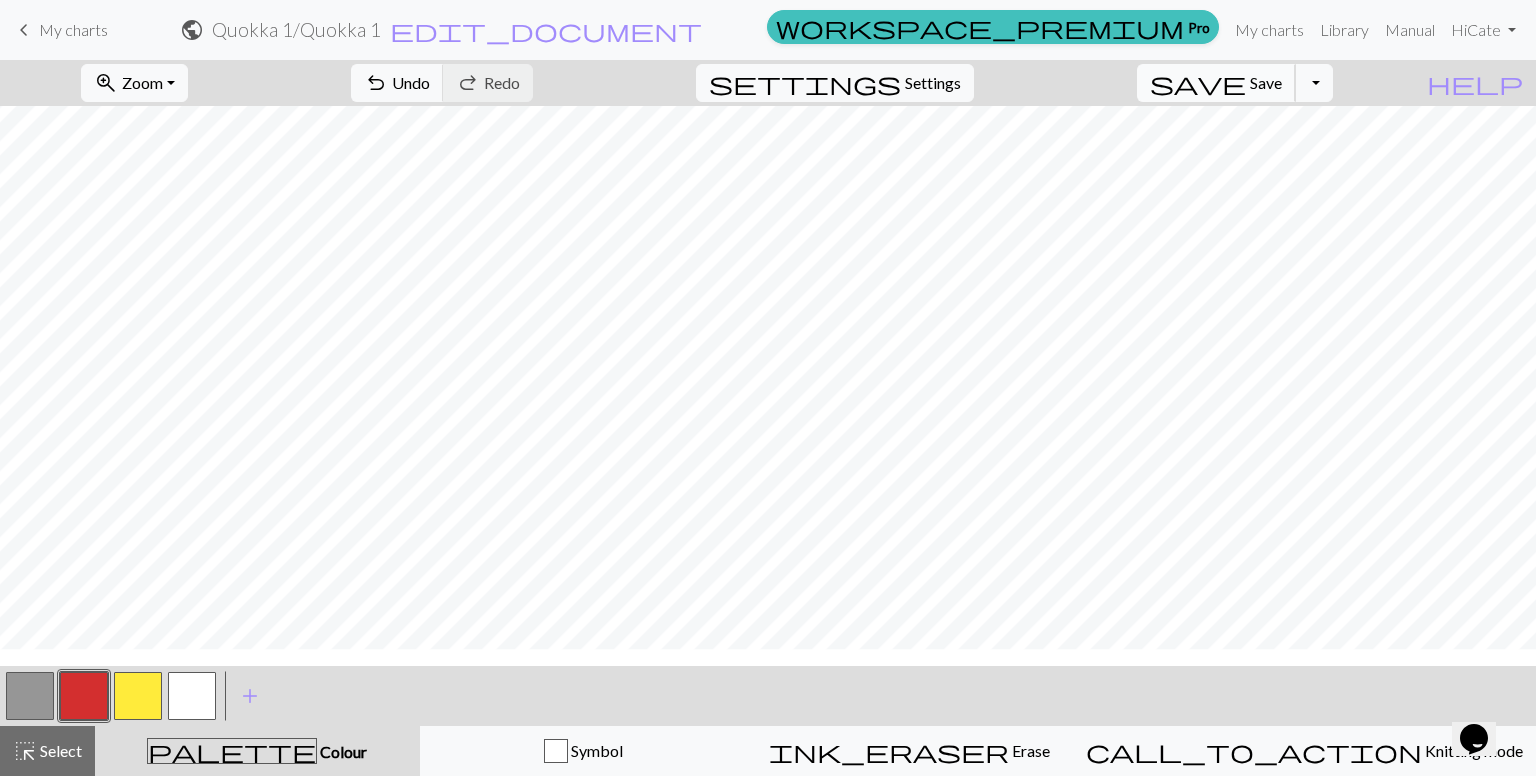 scroll, scrollTop: 0, scrollLeft: 0, axis: both 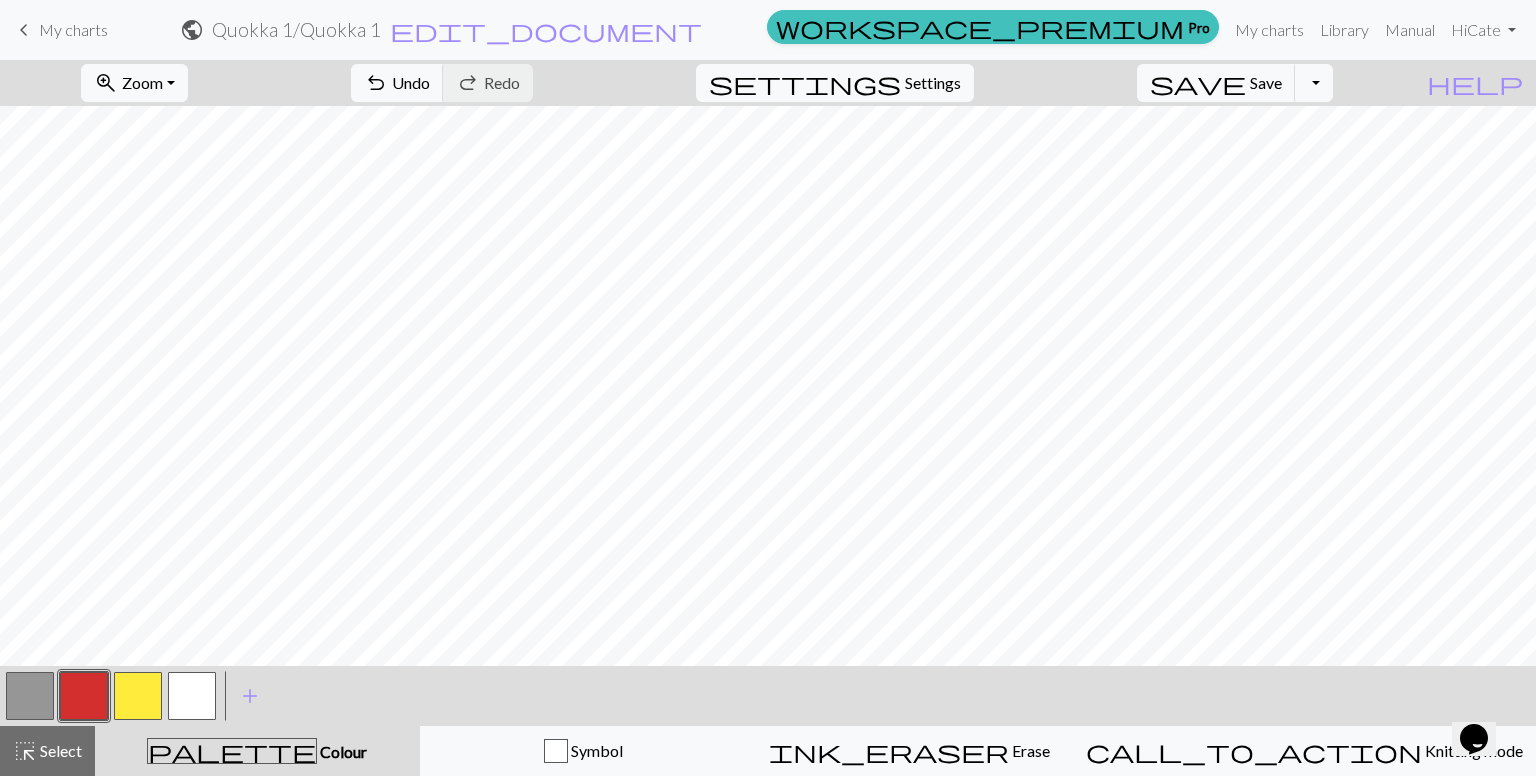 click at bounding box center (138, 696) 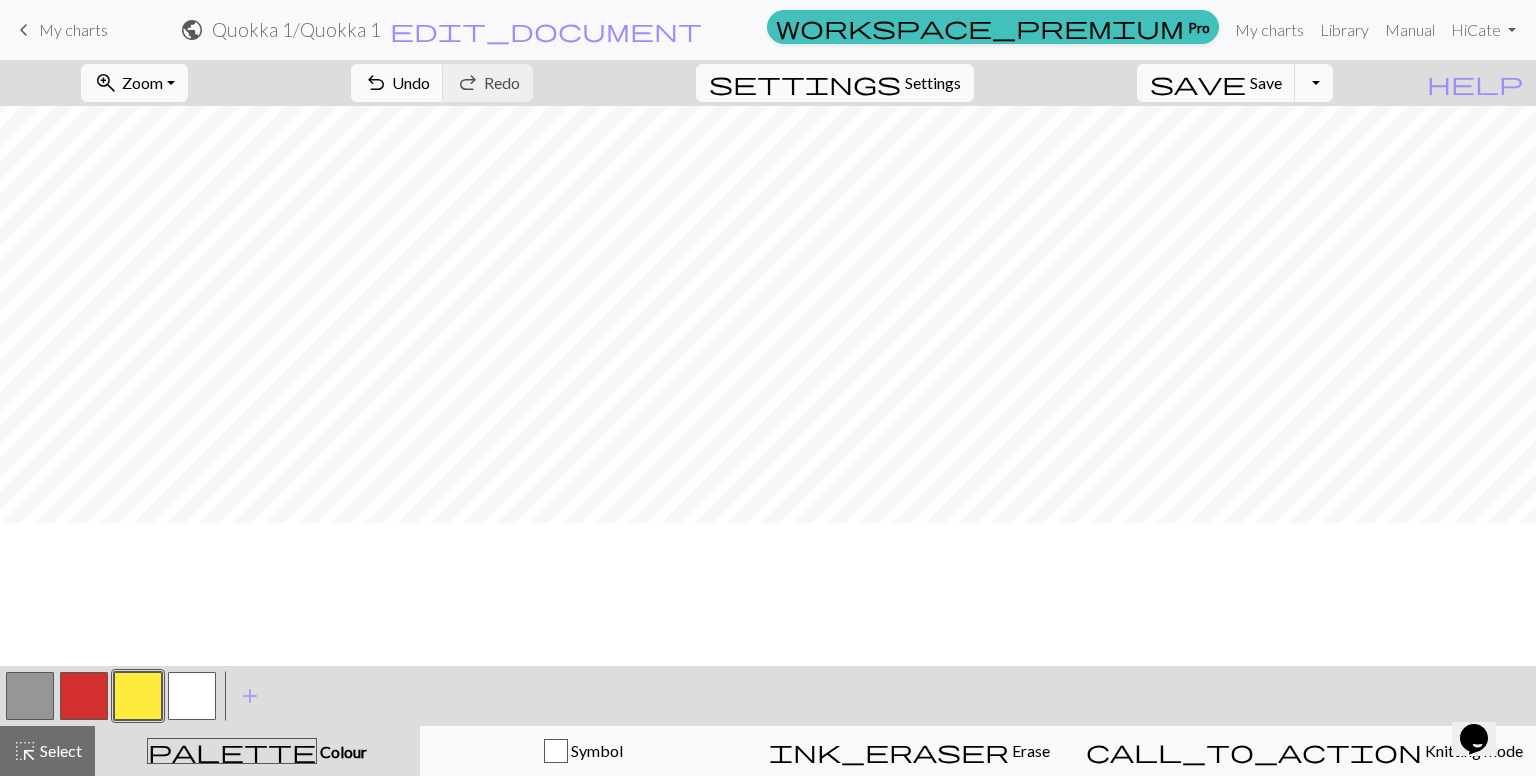 scroll, scrollTop: 0, scrollLeft: 0, axis: both 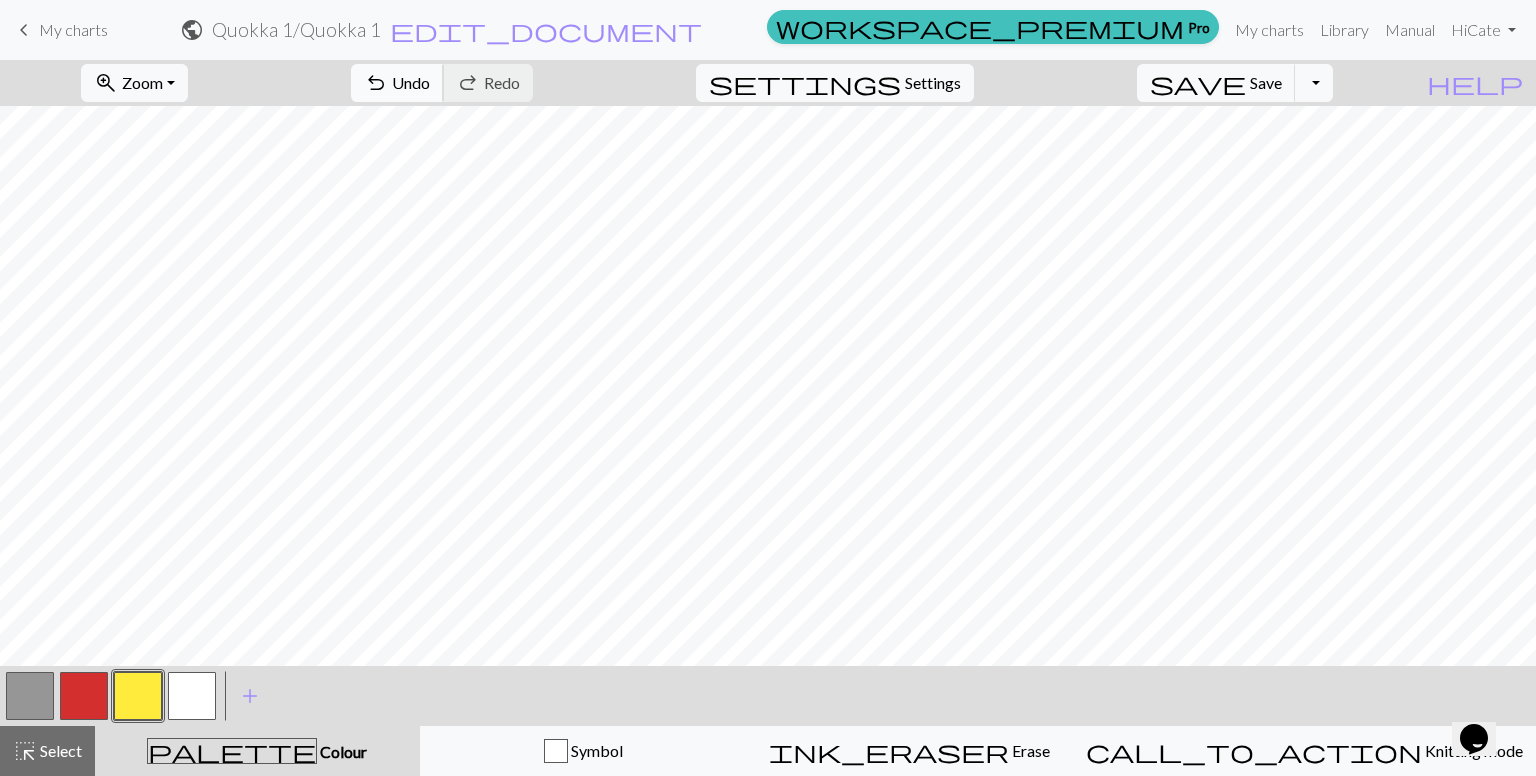 click on "undo" at bounding box center (376, 83) 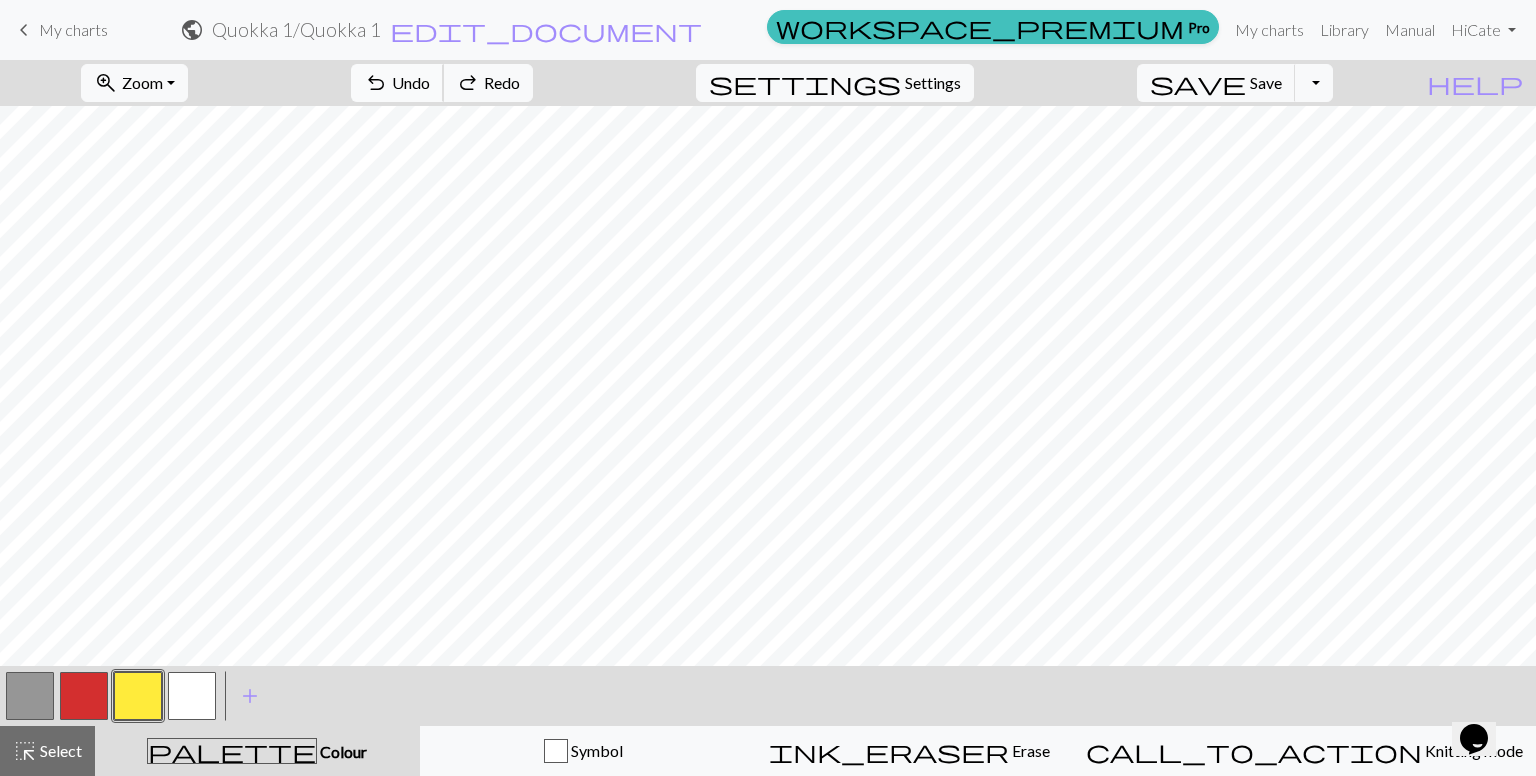 click on "undo" at bounding box center [376, 83] 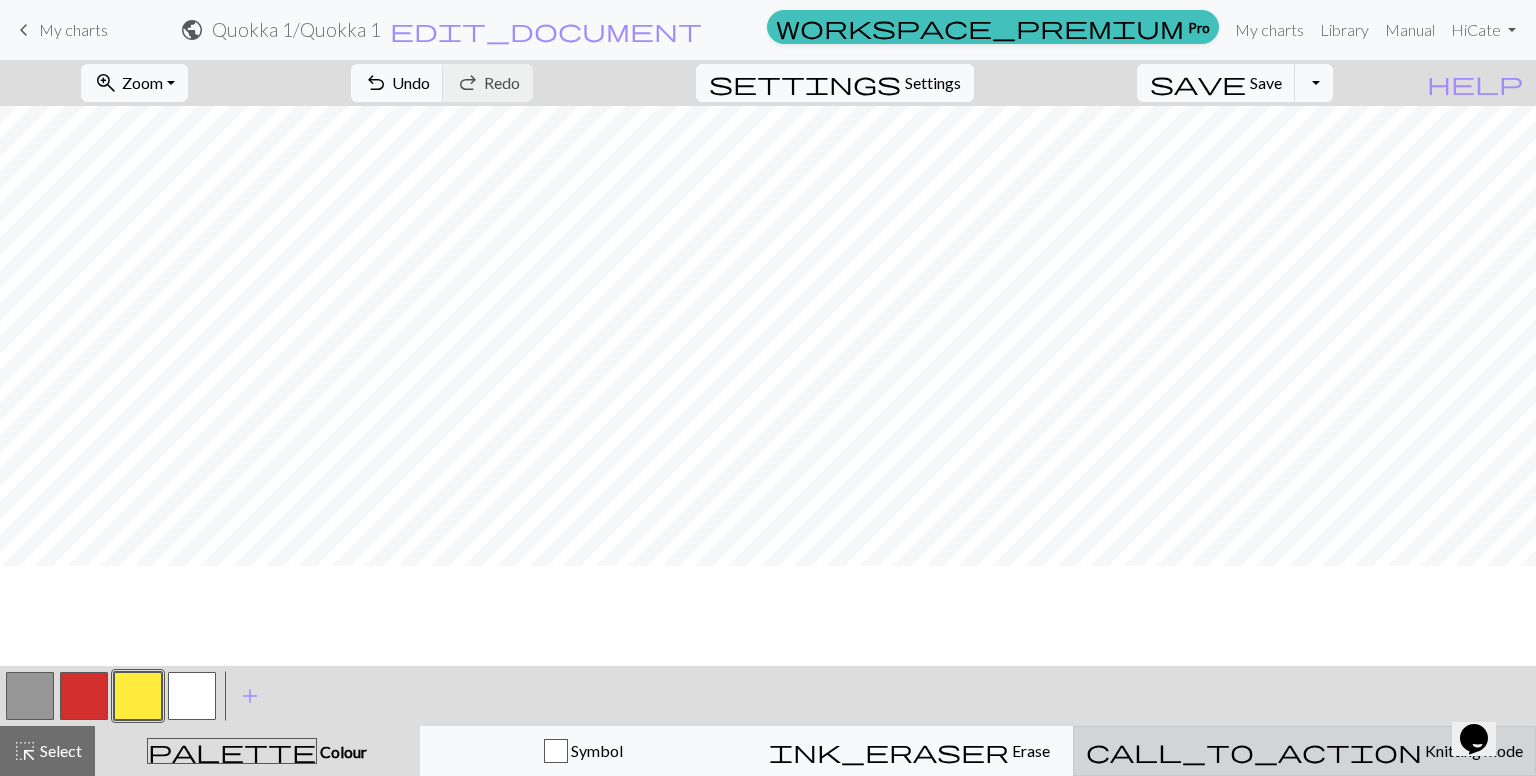 scroll, scrollTop: 0, scrollLeft: 0, axis: both 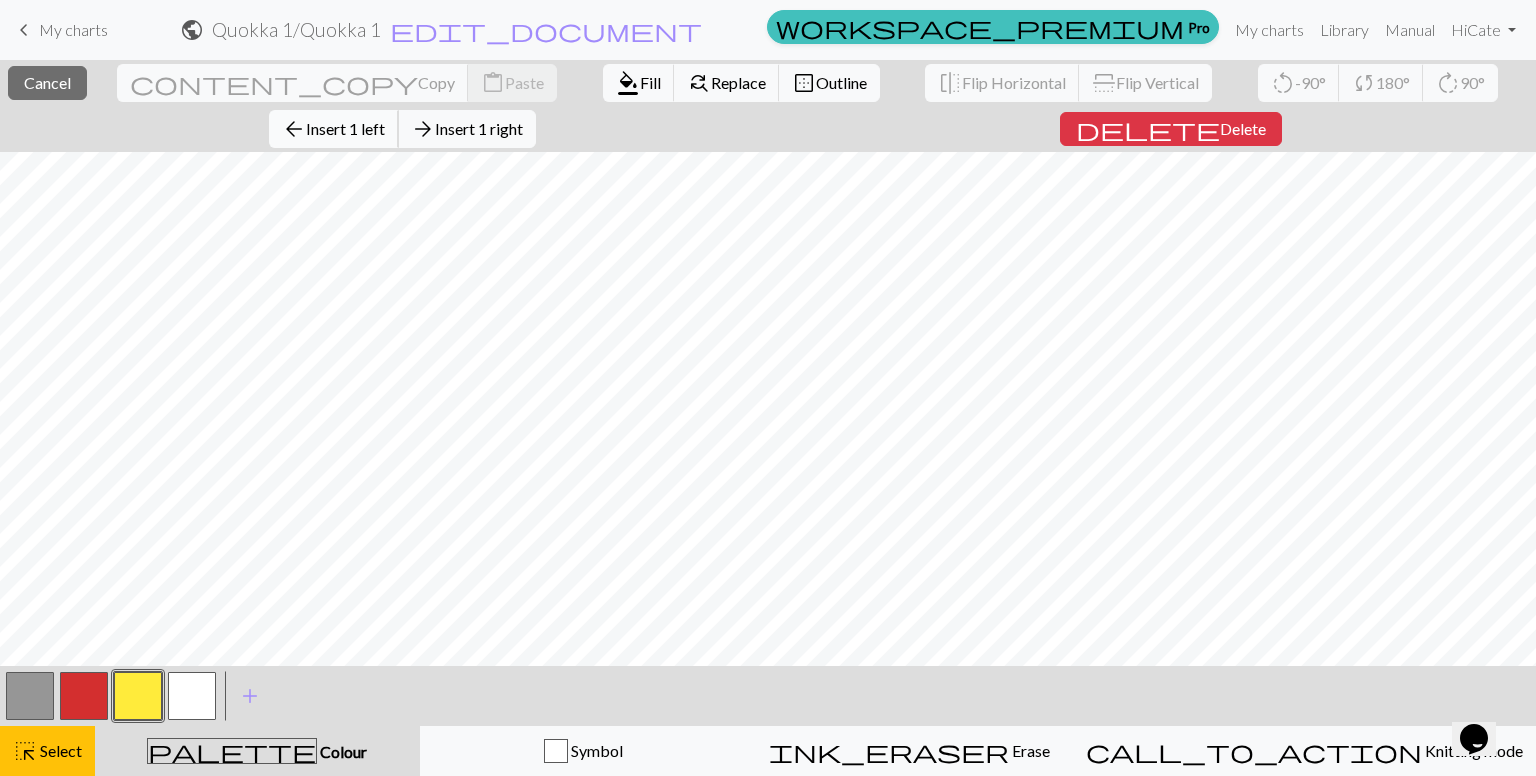 click on "Insert 1 left" at bounding box center (345, 128) 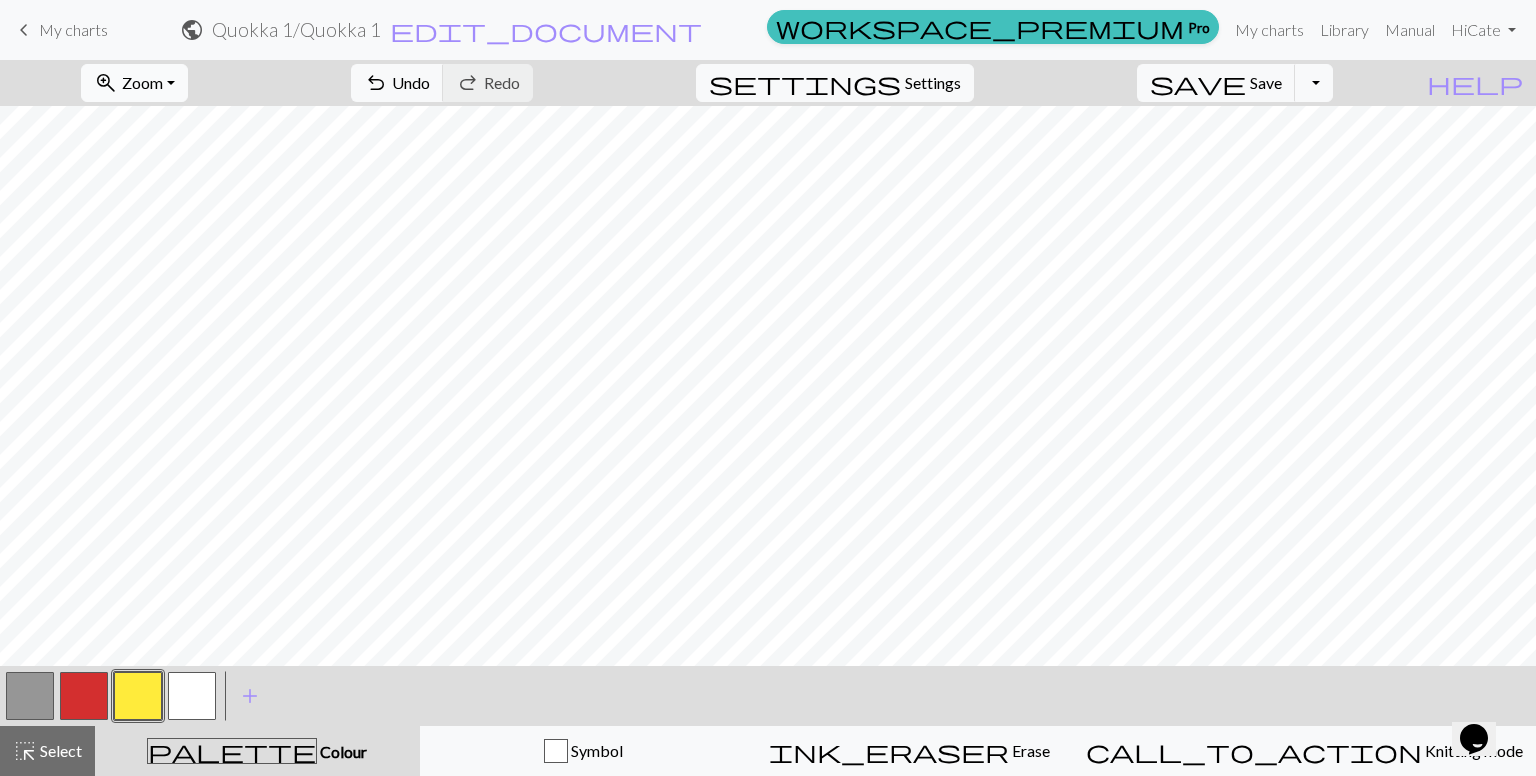 click on "Zoom" at bounding box center [142, 82] 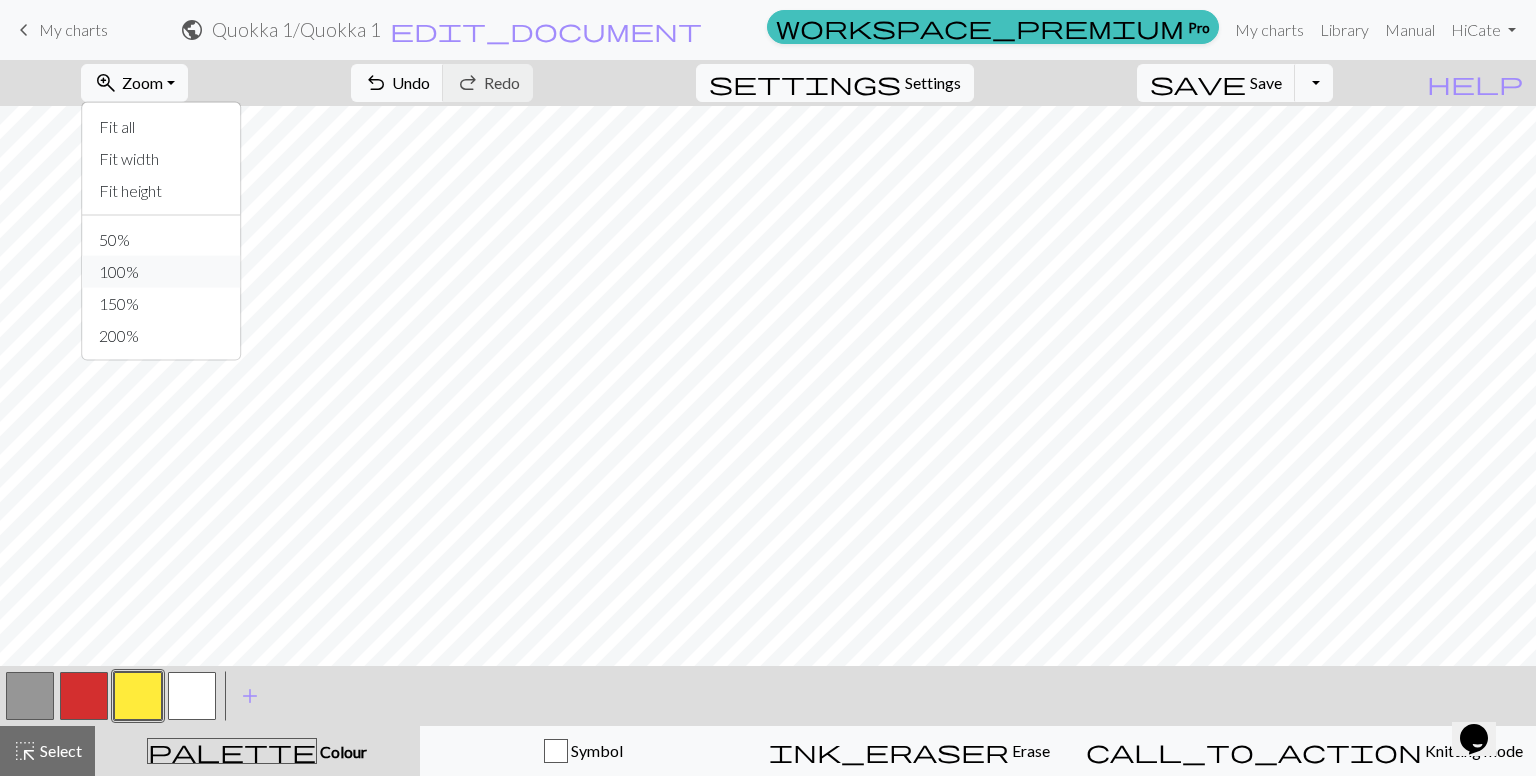click on "100%" at bounding box center [162, 272] 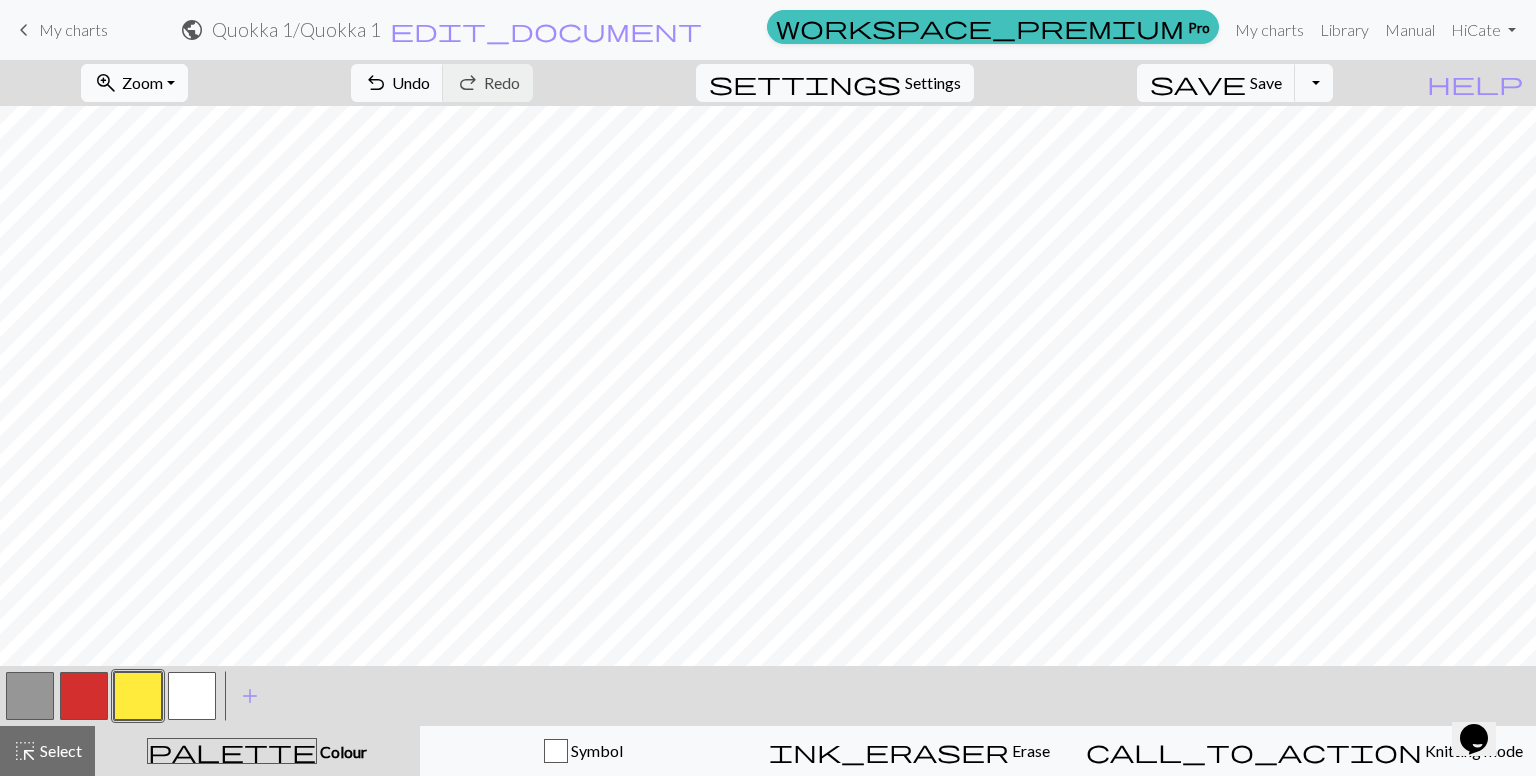 click on "zoom_in Zoom Zoom" at bounding box center (134, 83) 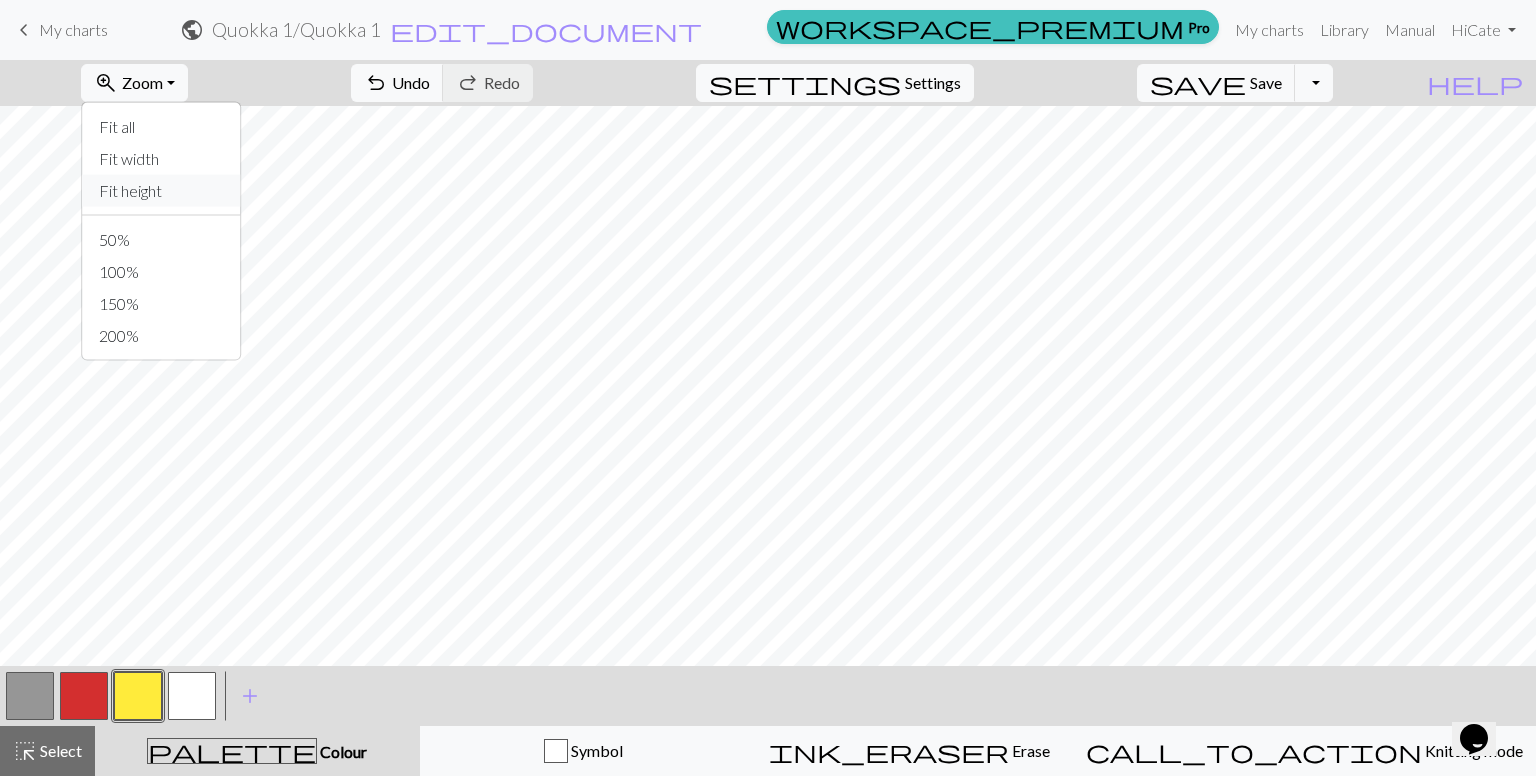 click on "Fit height" at bounding box center [162, 191] 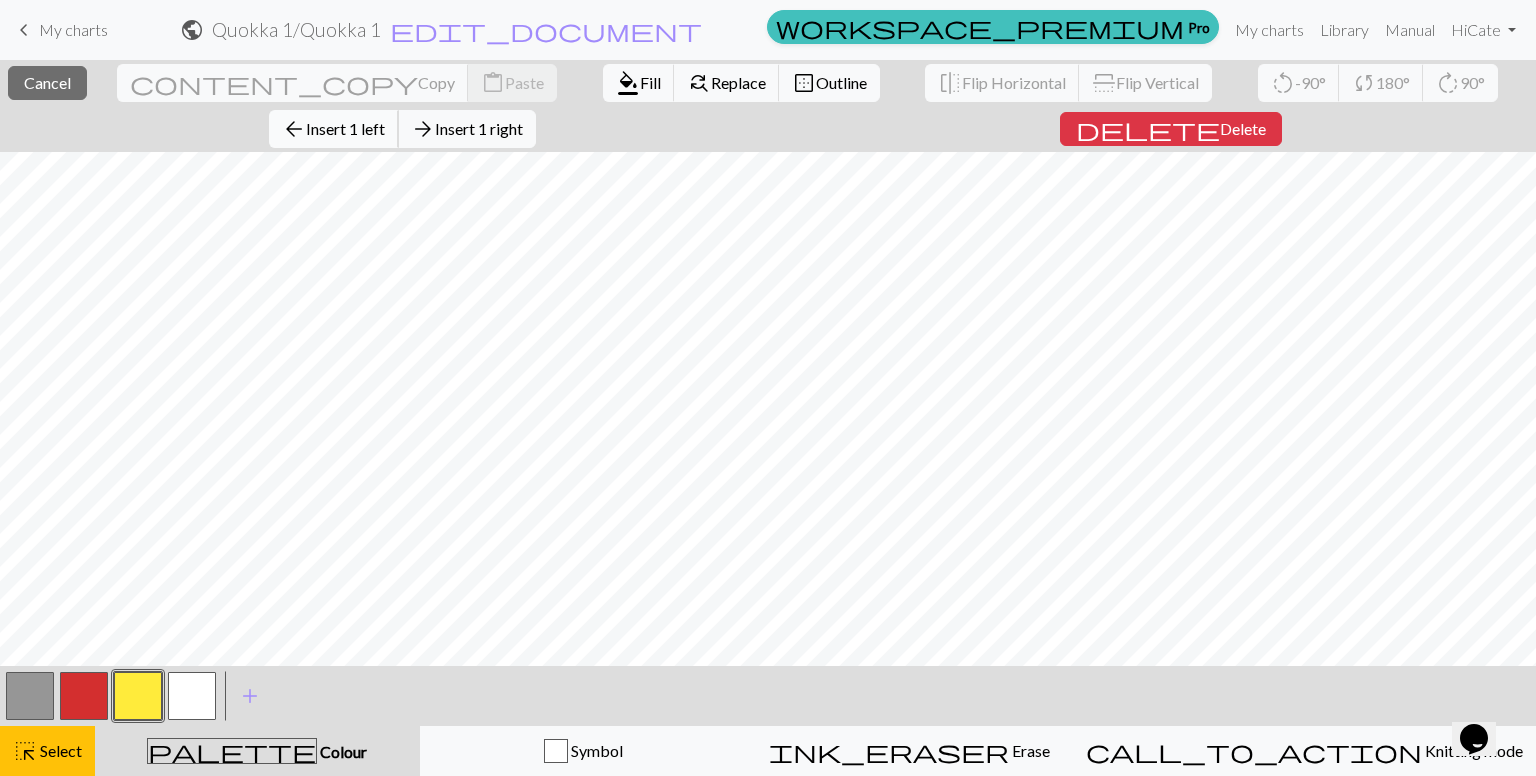 click on "Insert 1 left" at bounding box center (345, 128) 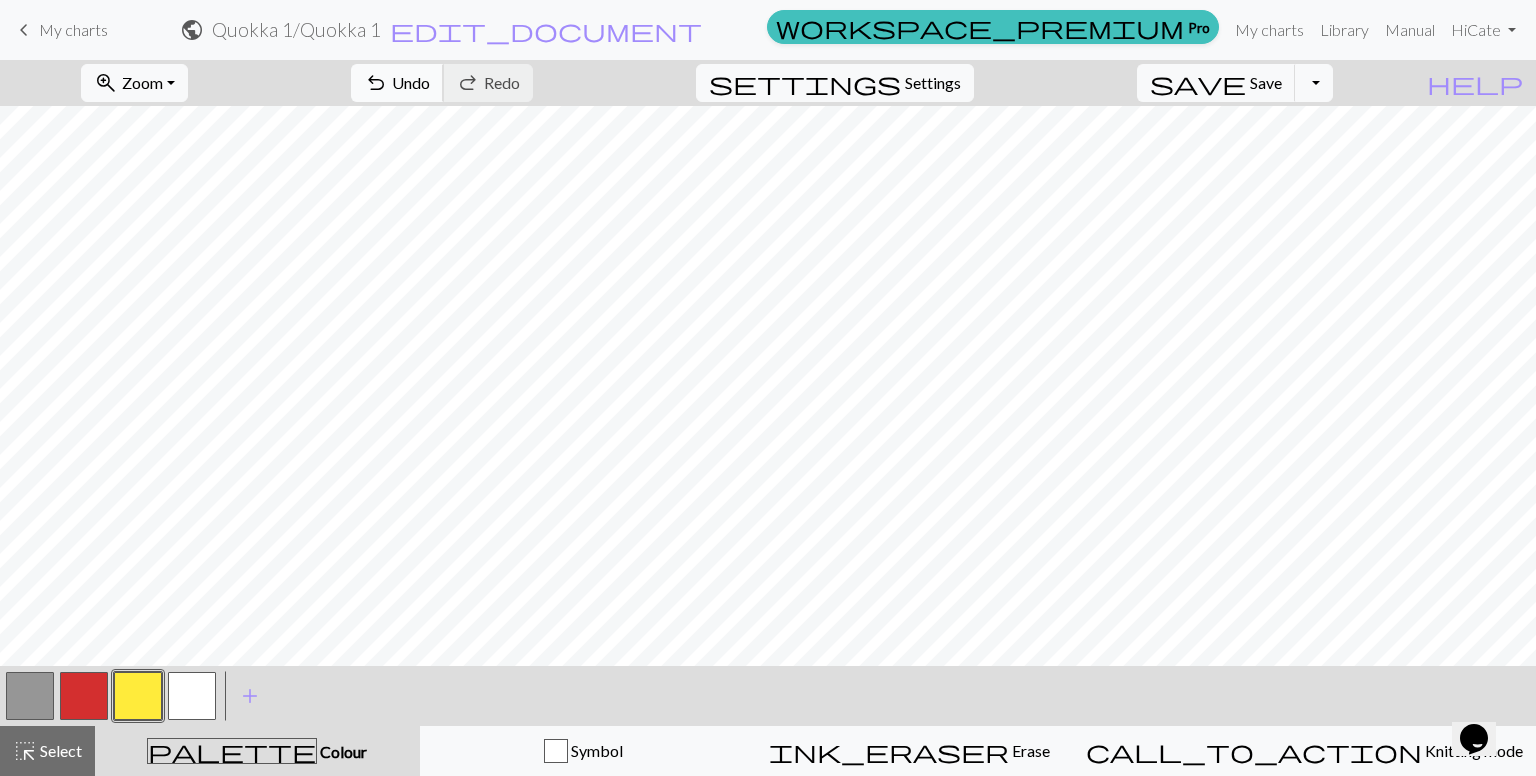 click on "Undo" at bounding box center (411, 82) 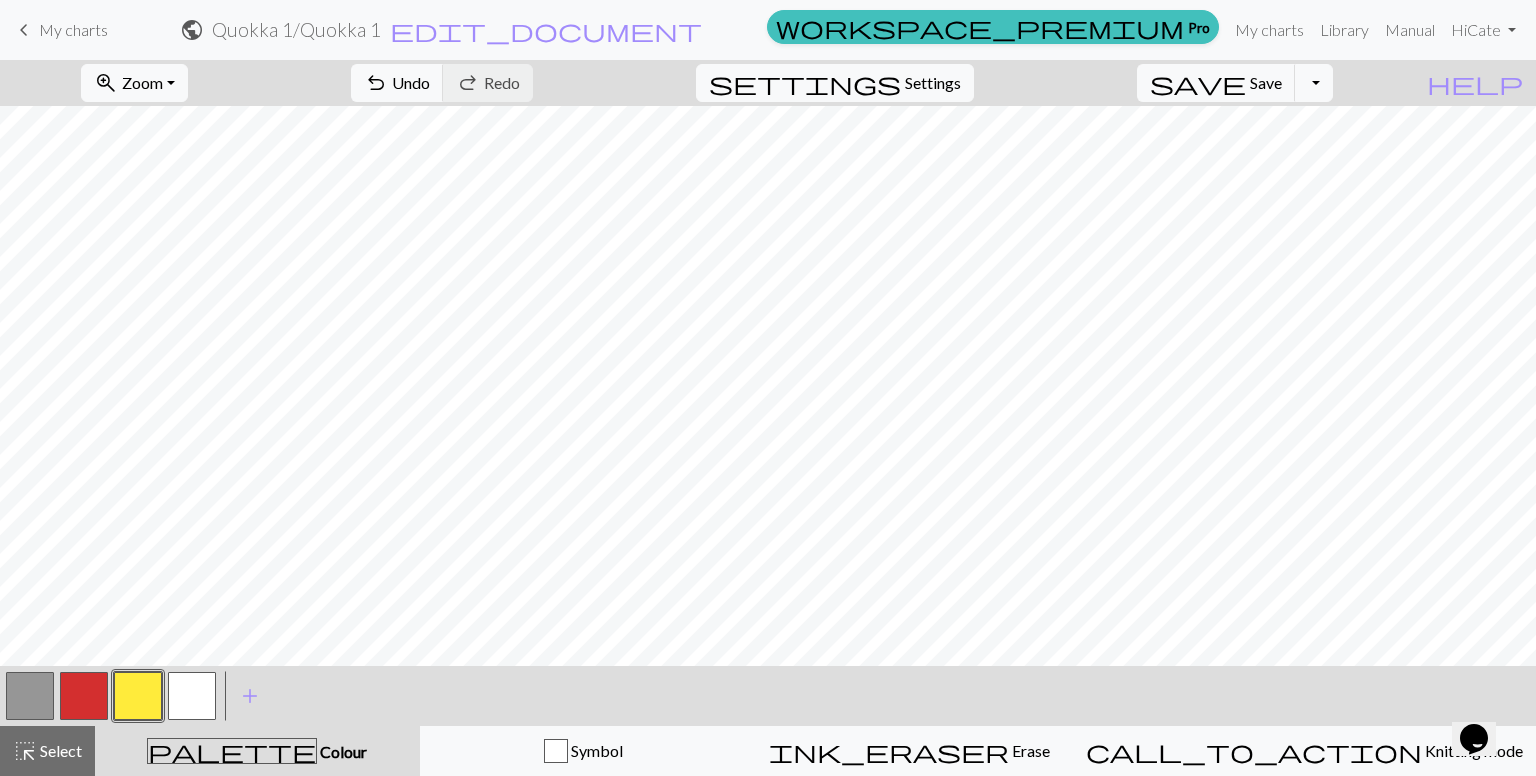 click at bounding box center [30, 696] 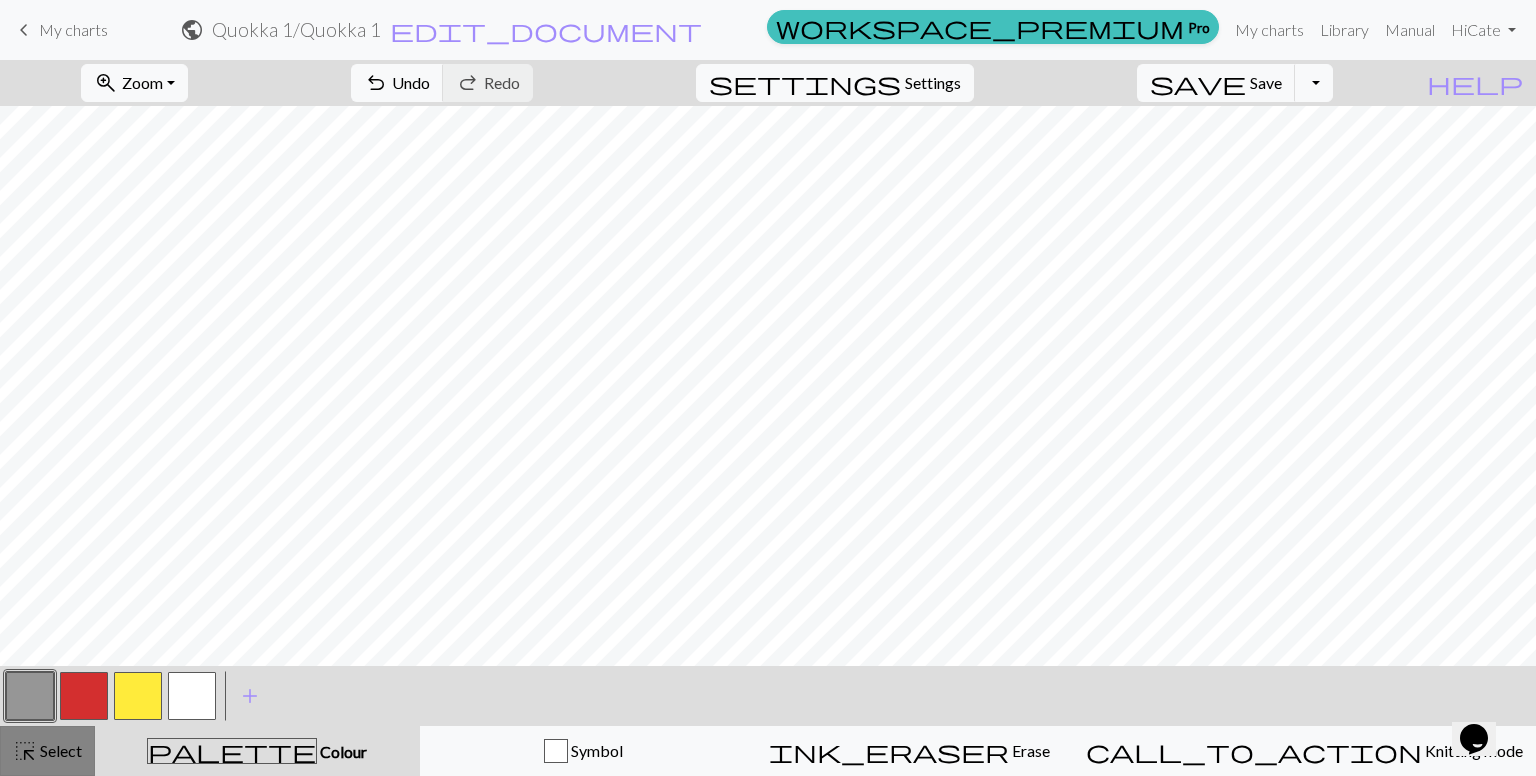 click on "highlight_alt   Select   Select" at bounding box center [47, 751] 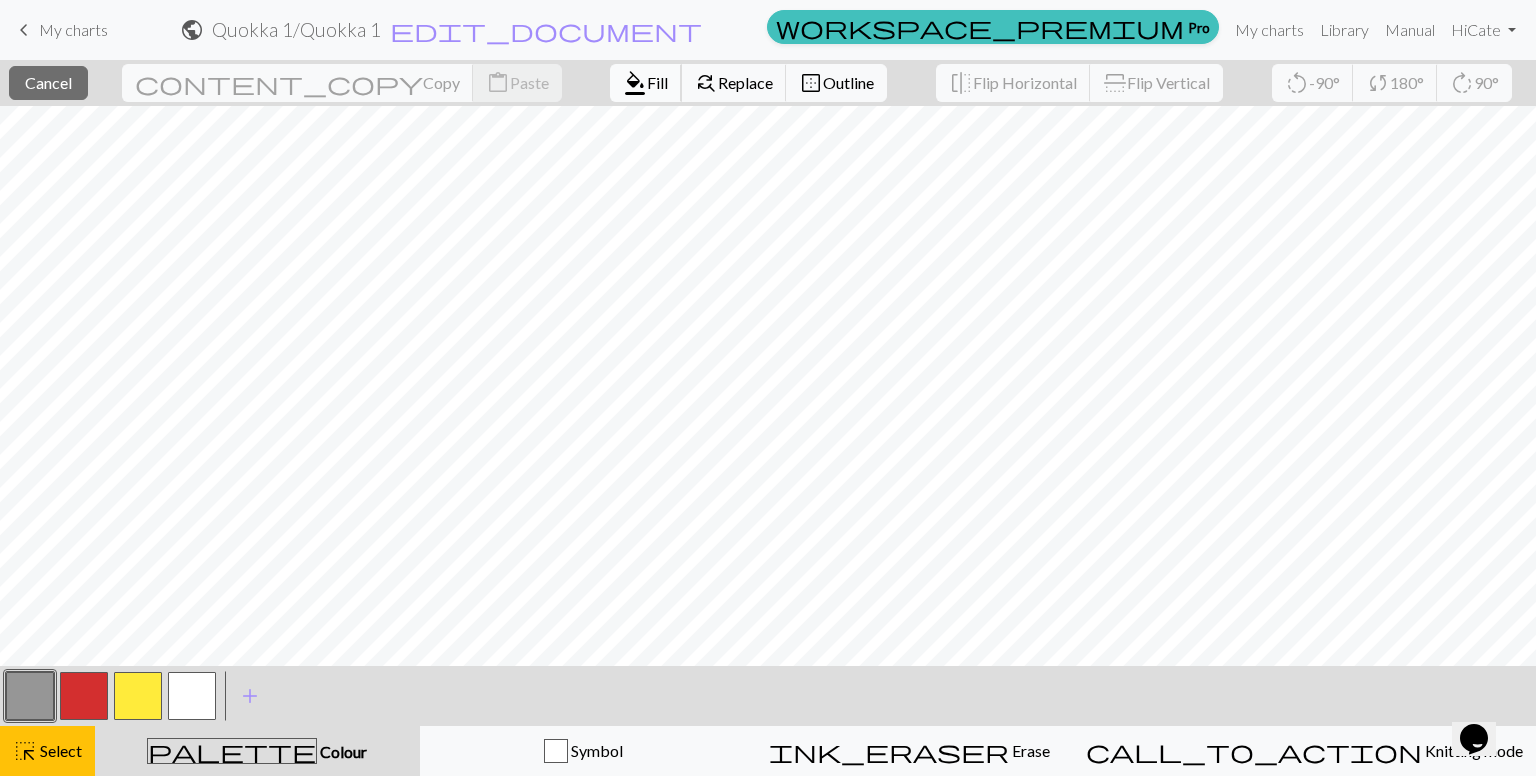 click on "Fill" at bounding box center [657, 82] 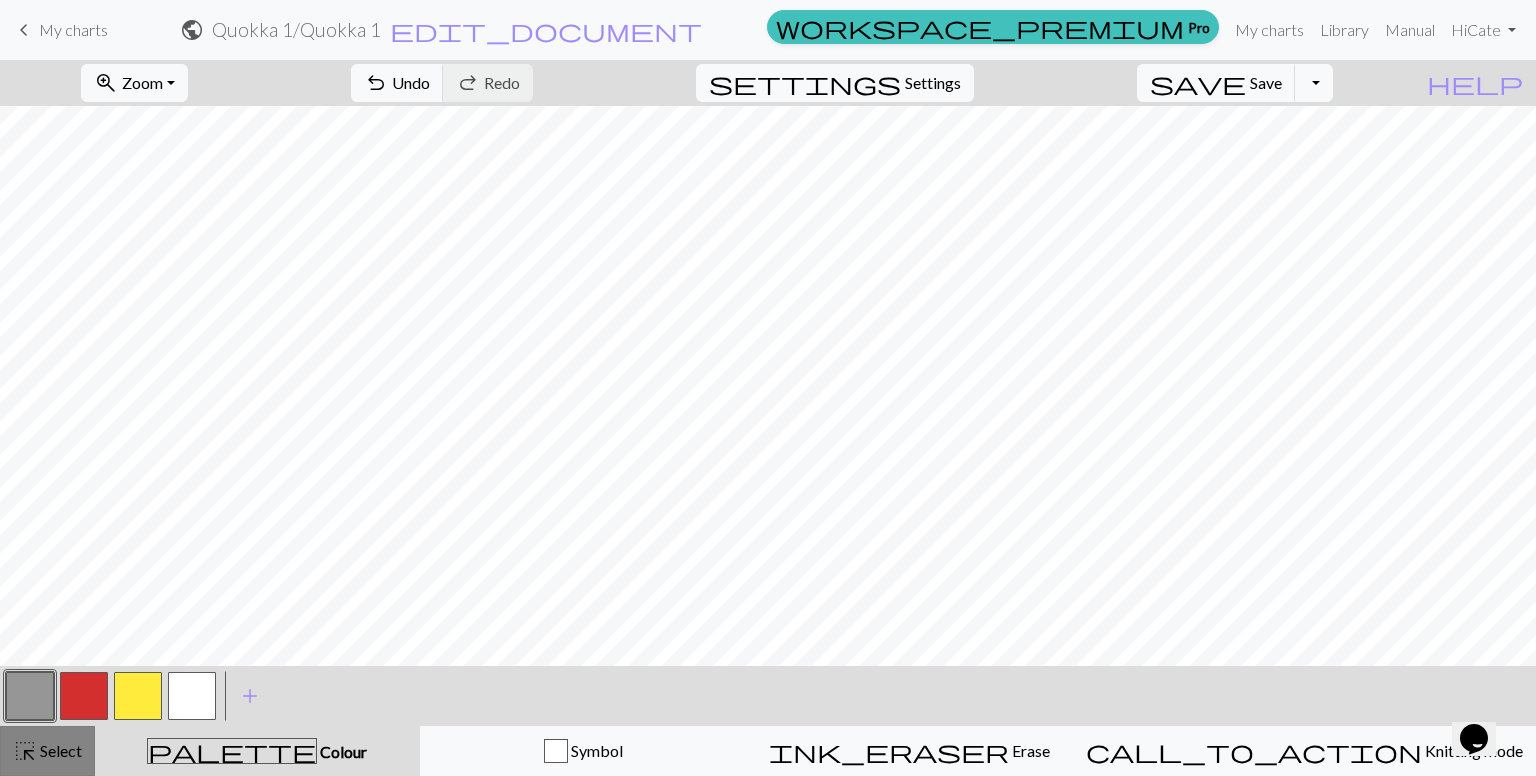 click on "highlight_alt   Select   Select" at bounding box center [47, 751] 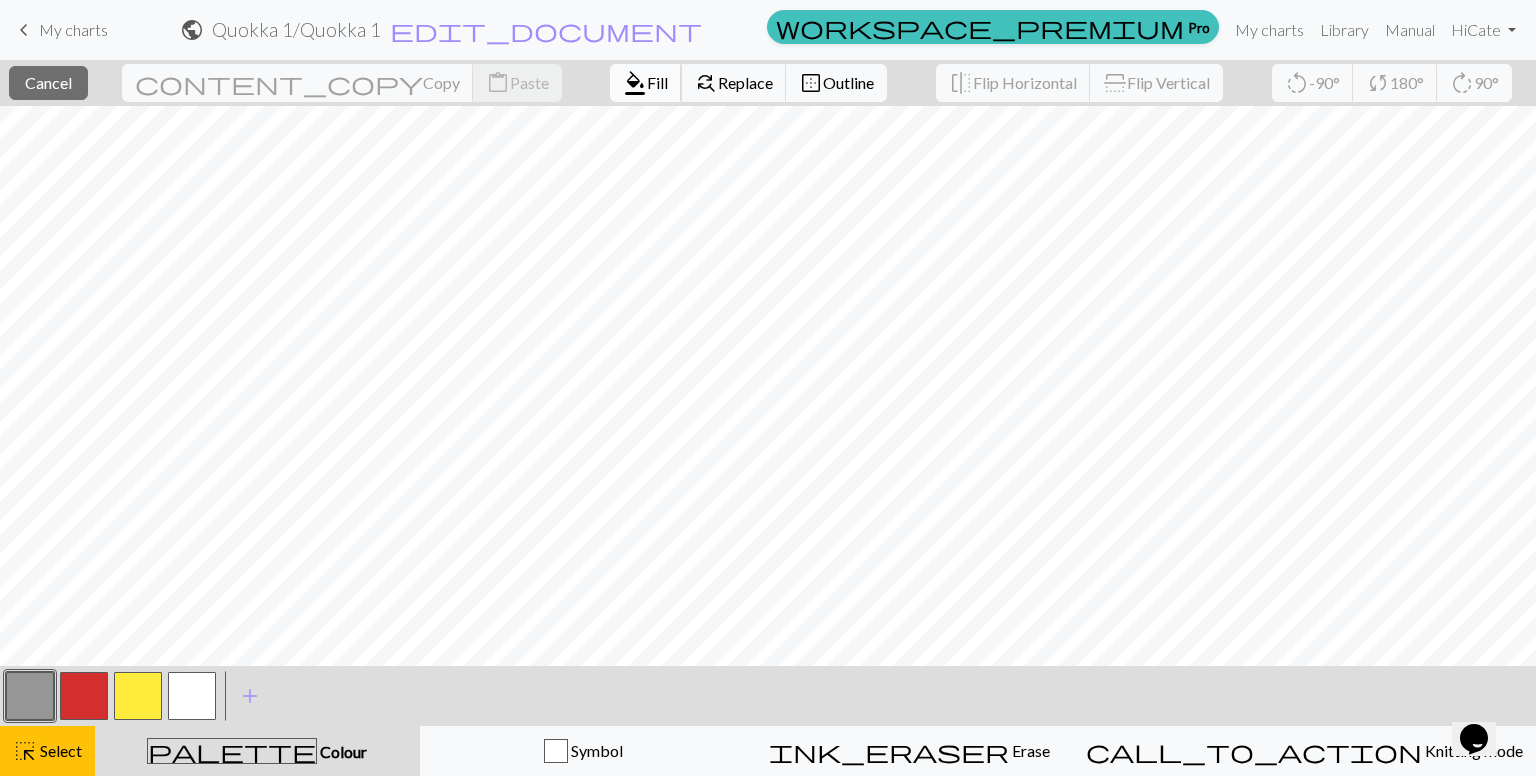 click on "format_color_fill" at bounding box center [635, 83] 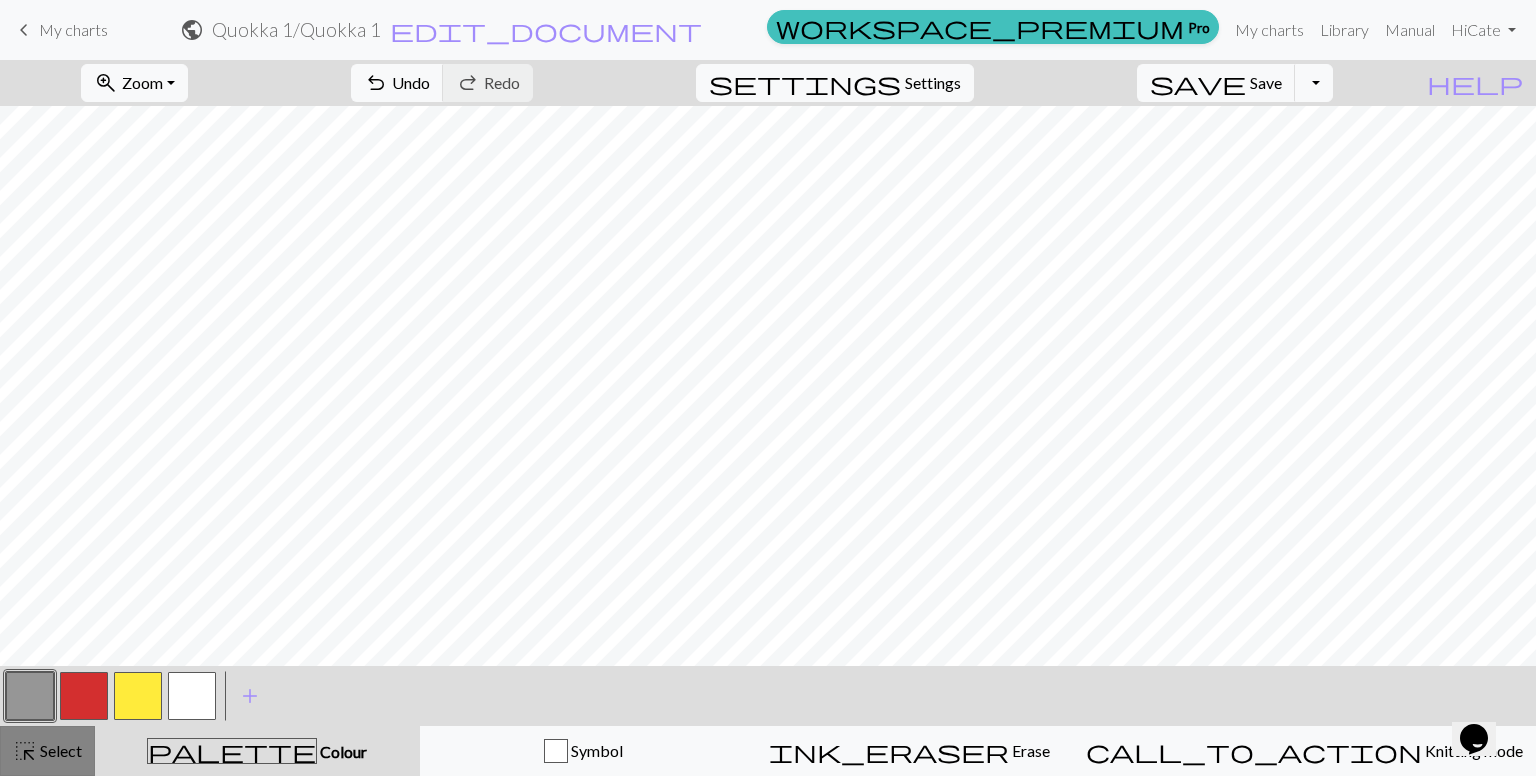 click on "Select" at bounding box center [59, 750] 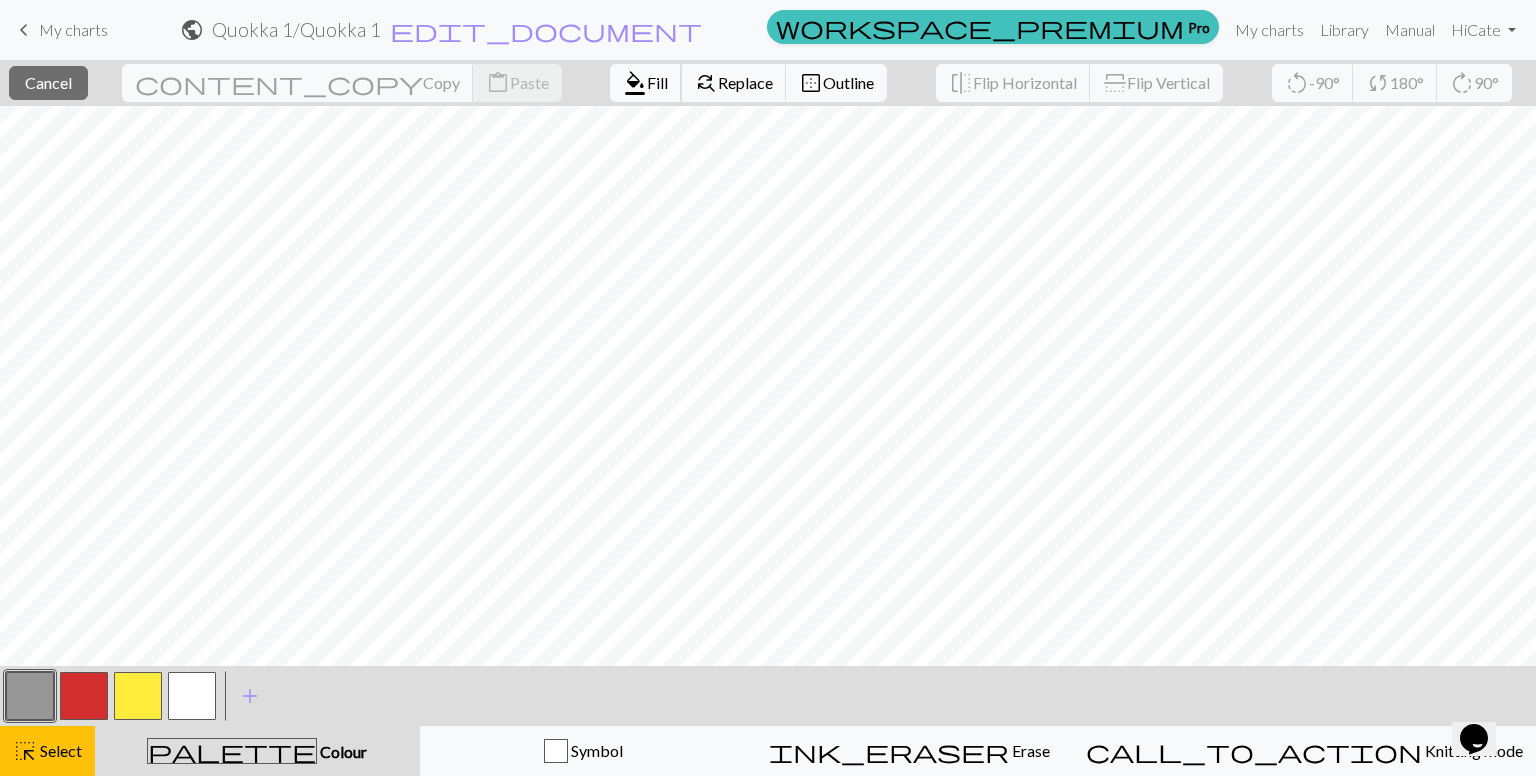 click on "format_color_fill" at bounding box center (635, 83) 